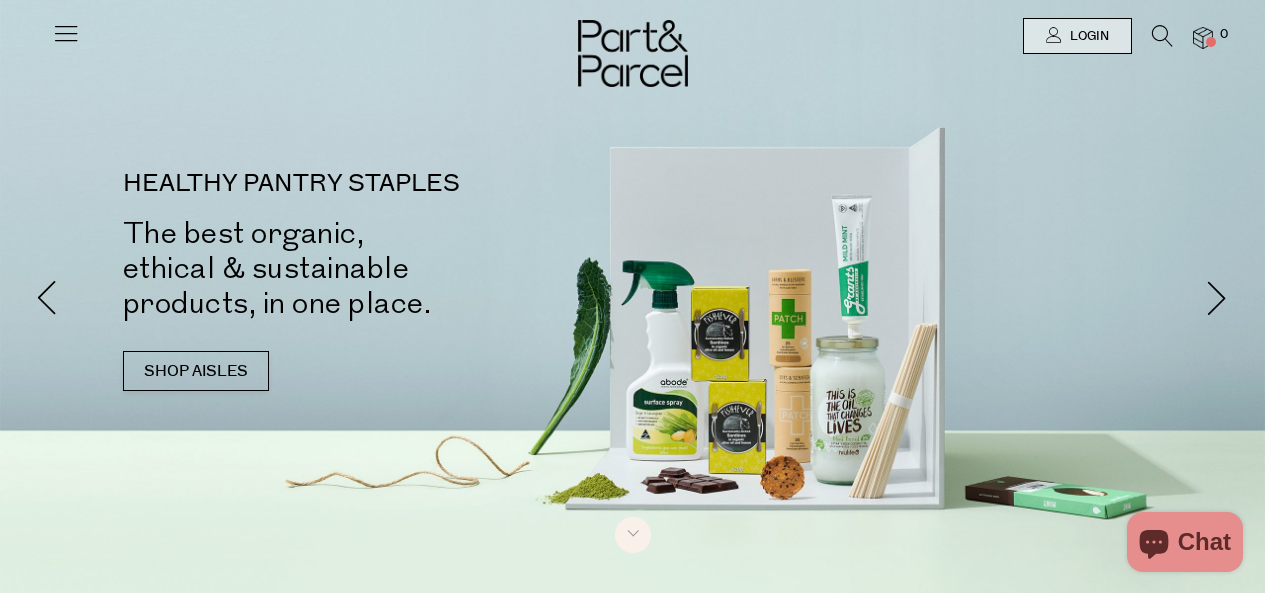 scroll, scrollTop: 0, scrollLeft: 0, axis: both 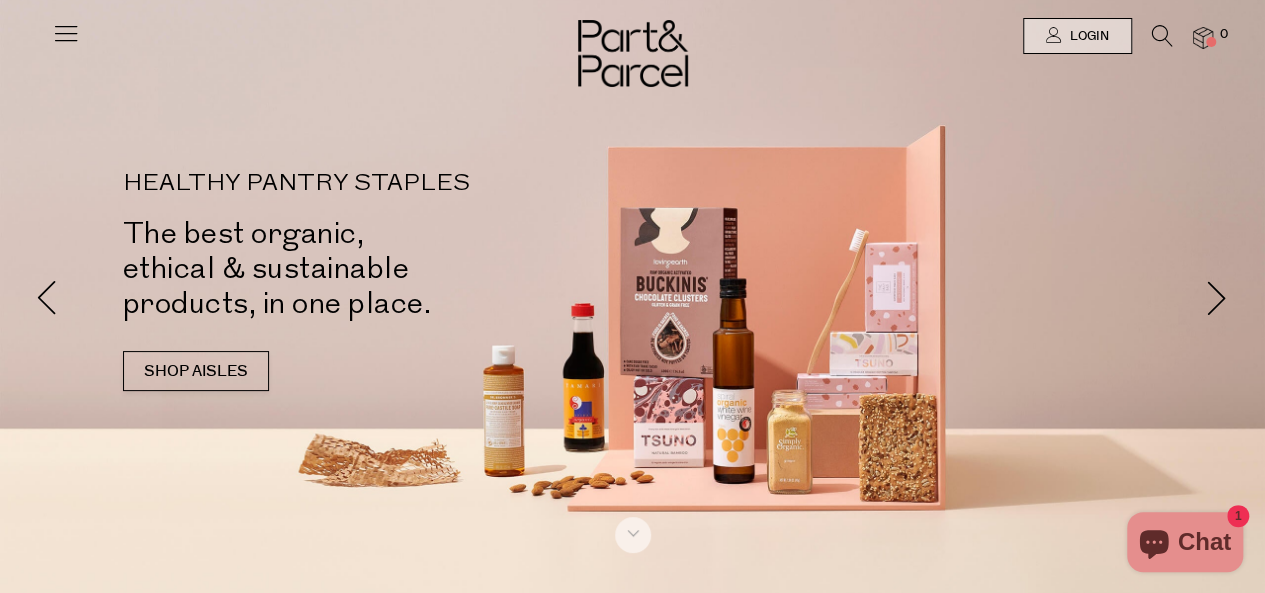 click at bounding box center (66, 33) 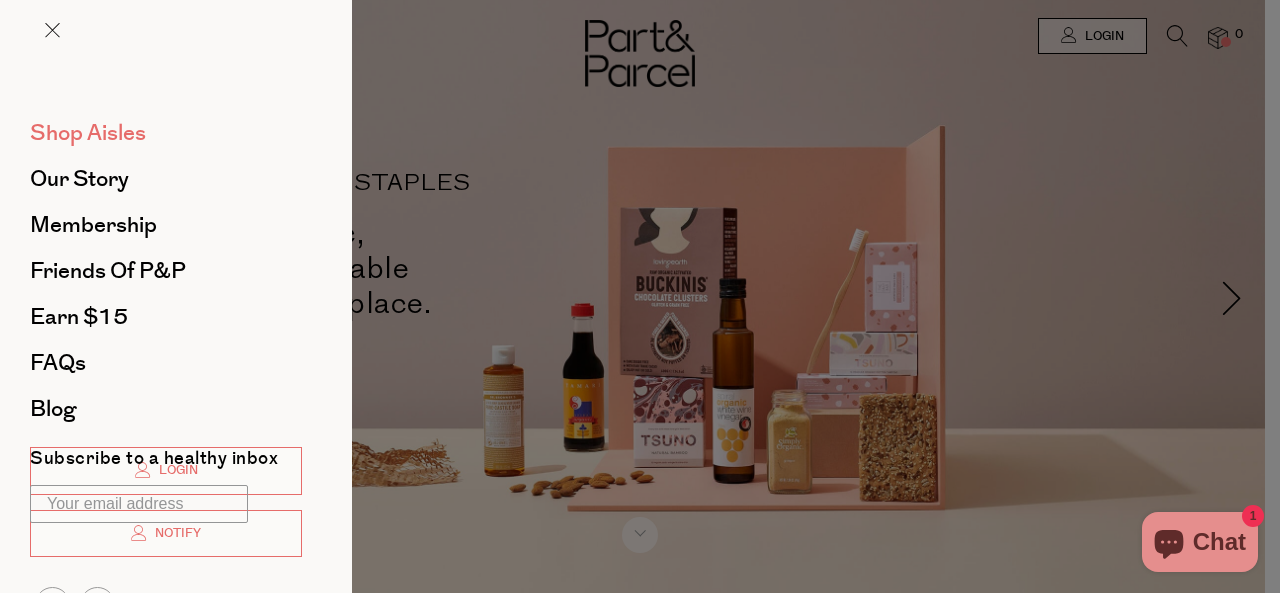 click on "Shop Aisles" at bounding box center (88, 133) 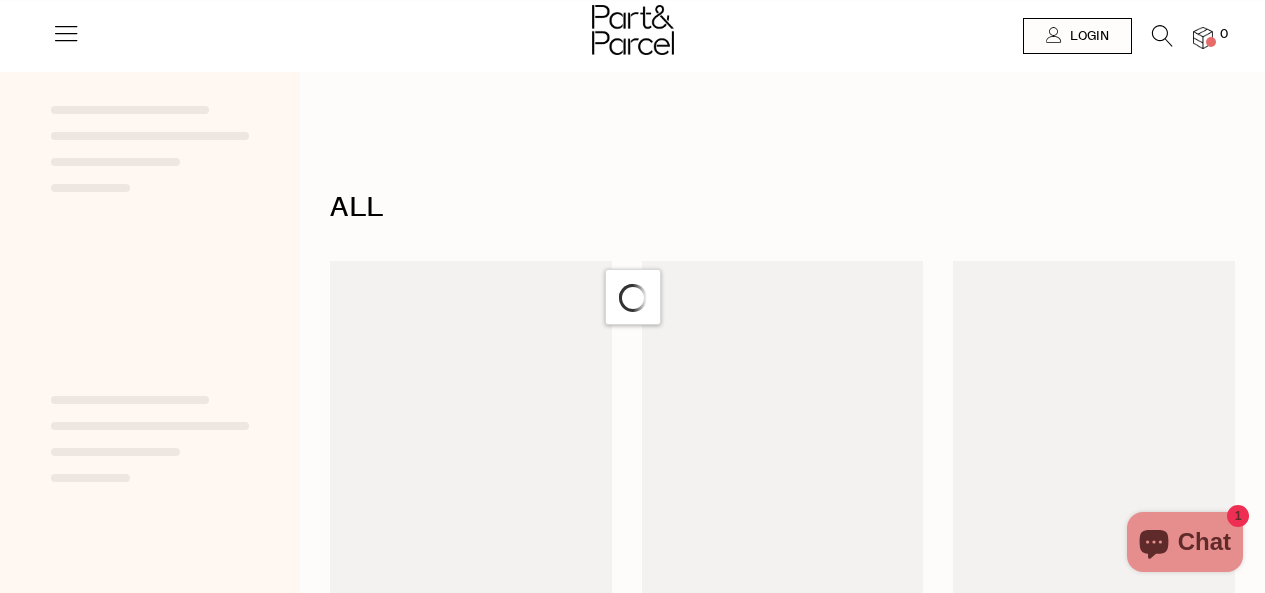 scroll, scrollTop: 0, scrollLeft: 0, axis: both 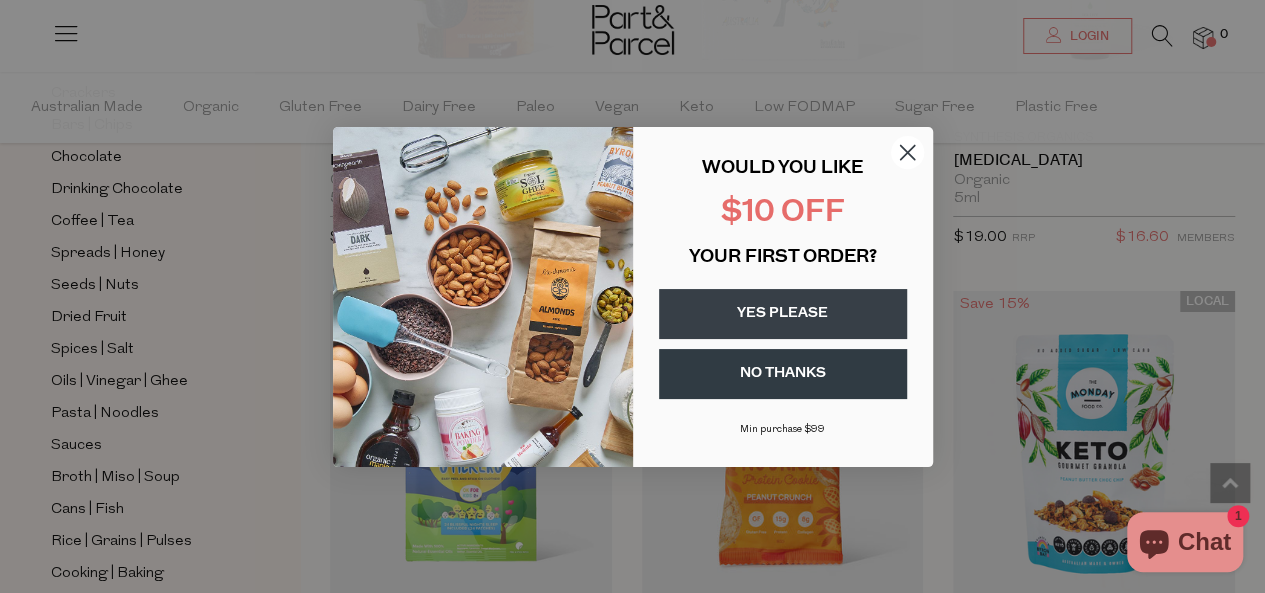 click 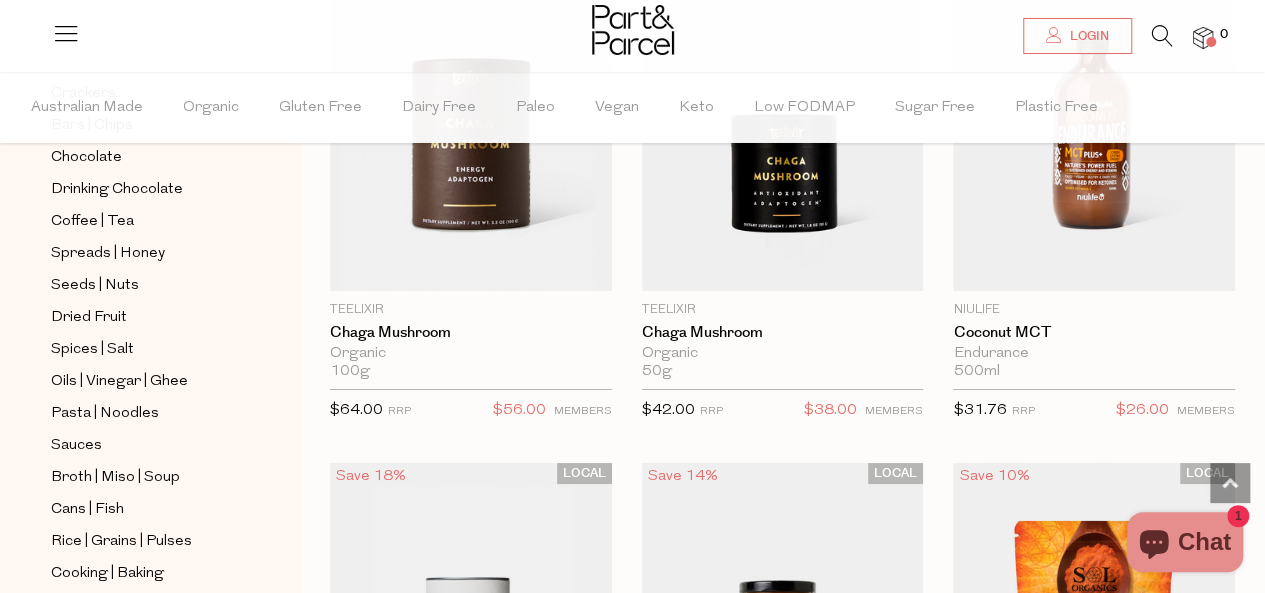 scroll, scrollTop: 7500, scrollLeft: 0, axis: vertical 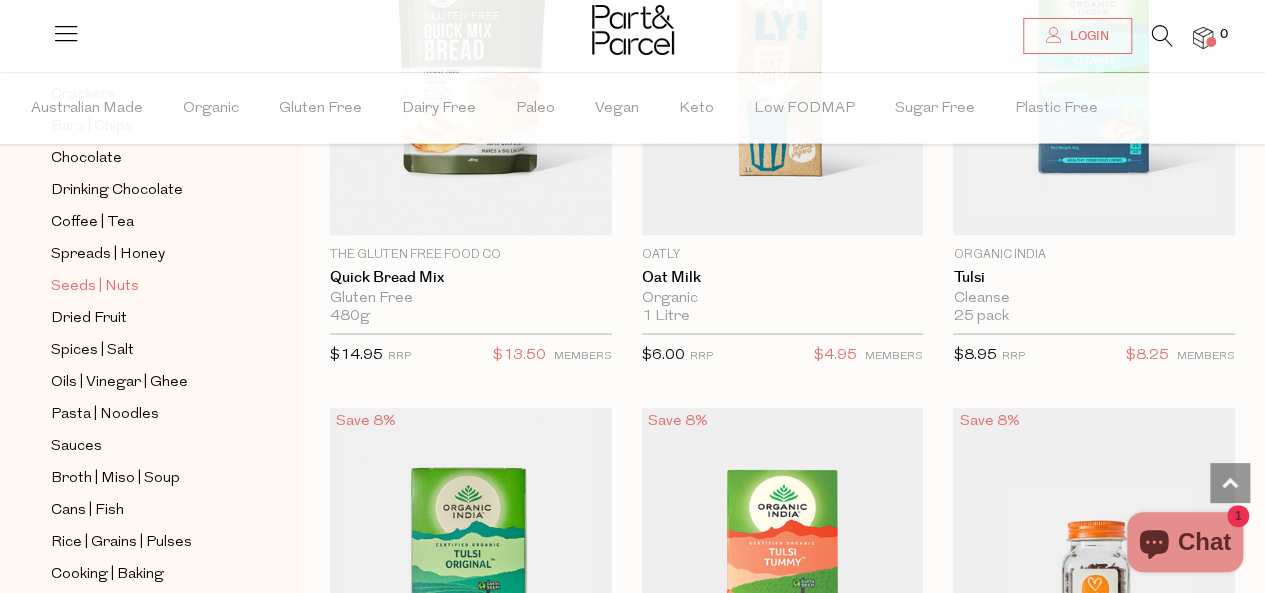 click on "Seeds | Nuts" at bounding box center (95, 286) 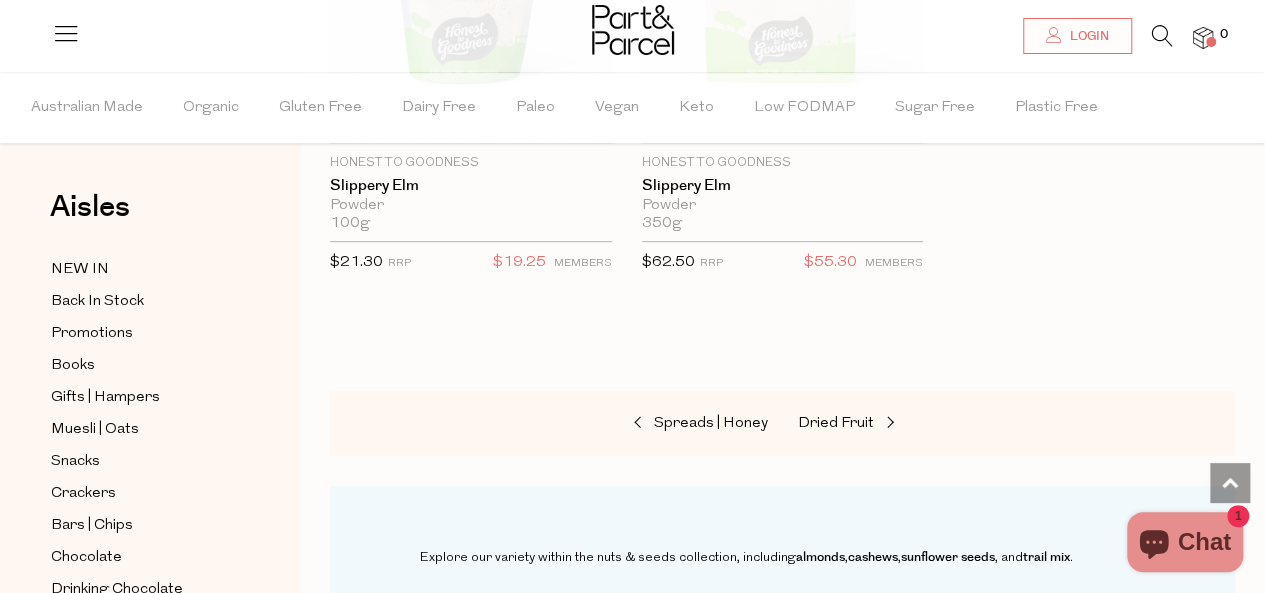 scroll, scrollTop: 8100, scrollLeft: 0, axis: vertical 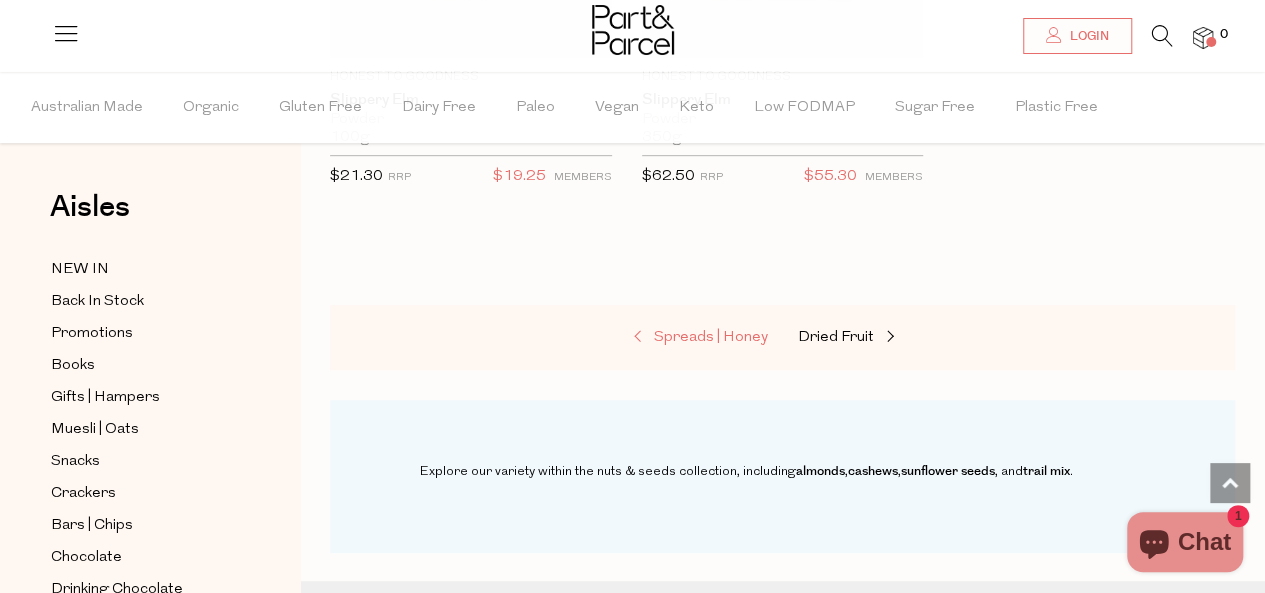 click on "Spreads | Honey" at bounding box center [711, 337] 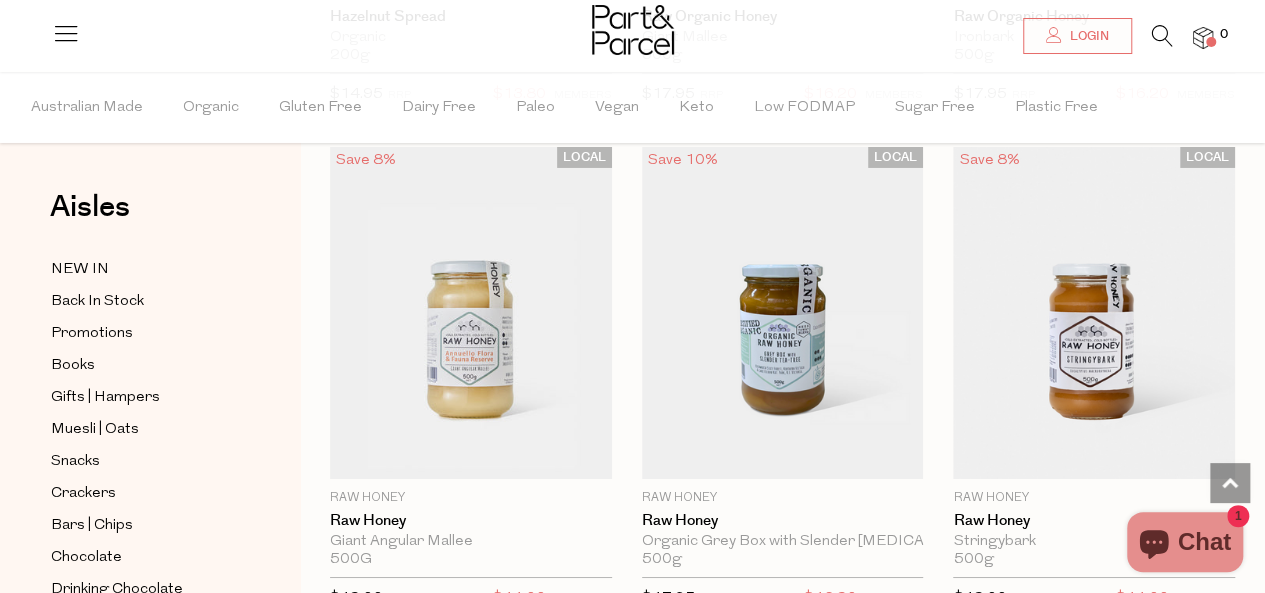 scroll, scrollTop: 7200, scrollLeft: 0, axis: vertical 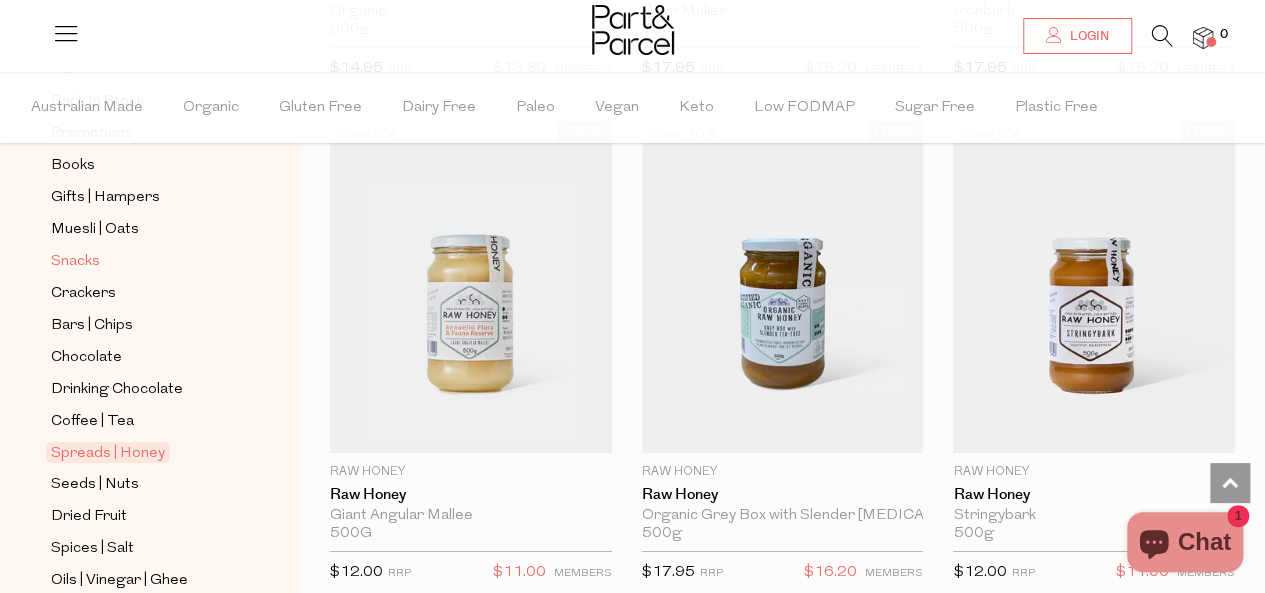 click on "Snacks" at bounding box center [75, 262] 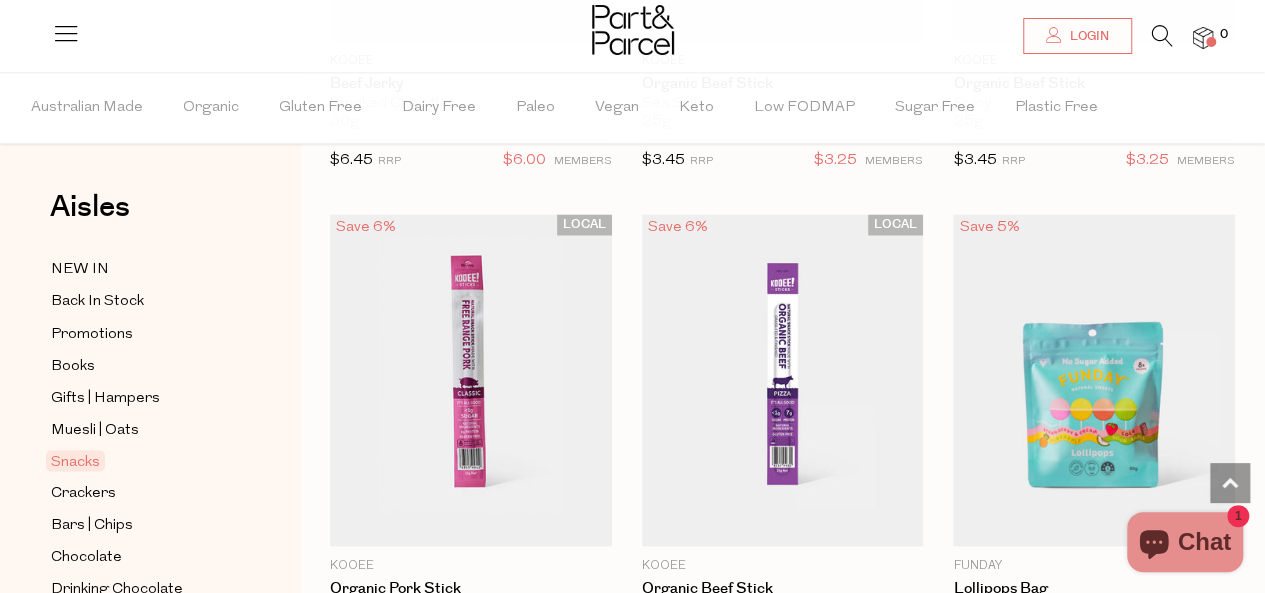 scroll, scrollTop: 1600, scrollLeft: 0, axis: vertical 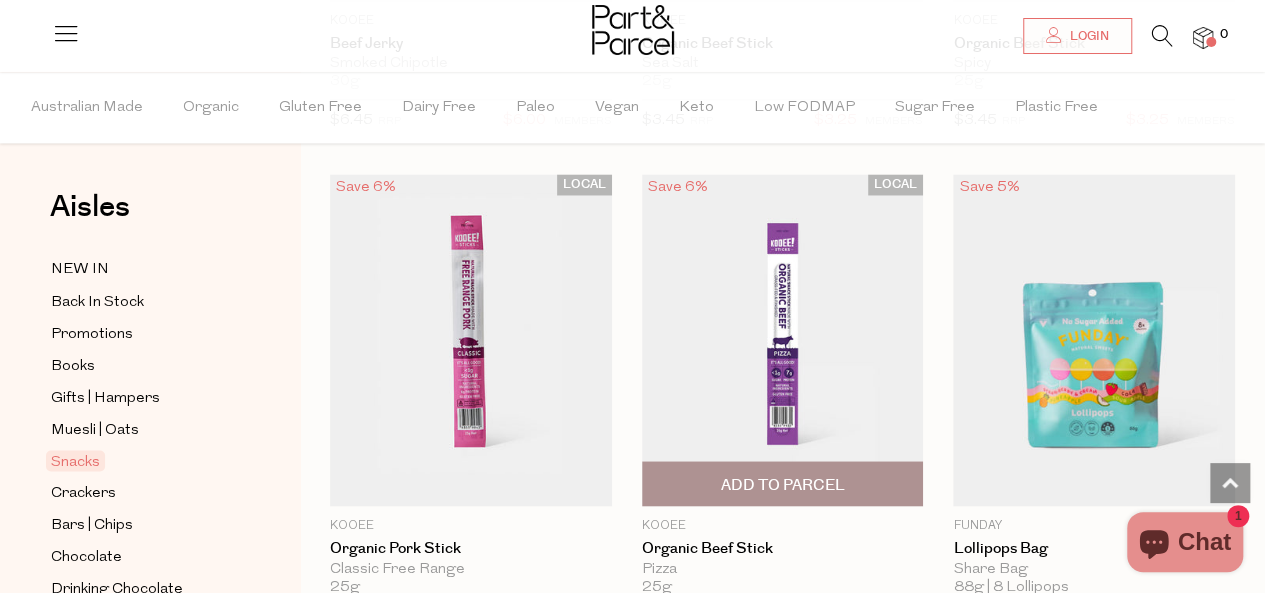 click at bounding box center (783, 340) 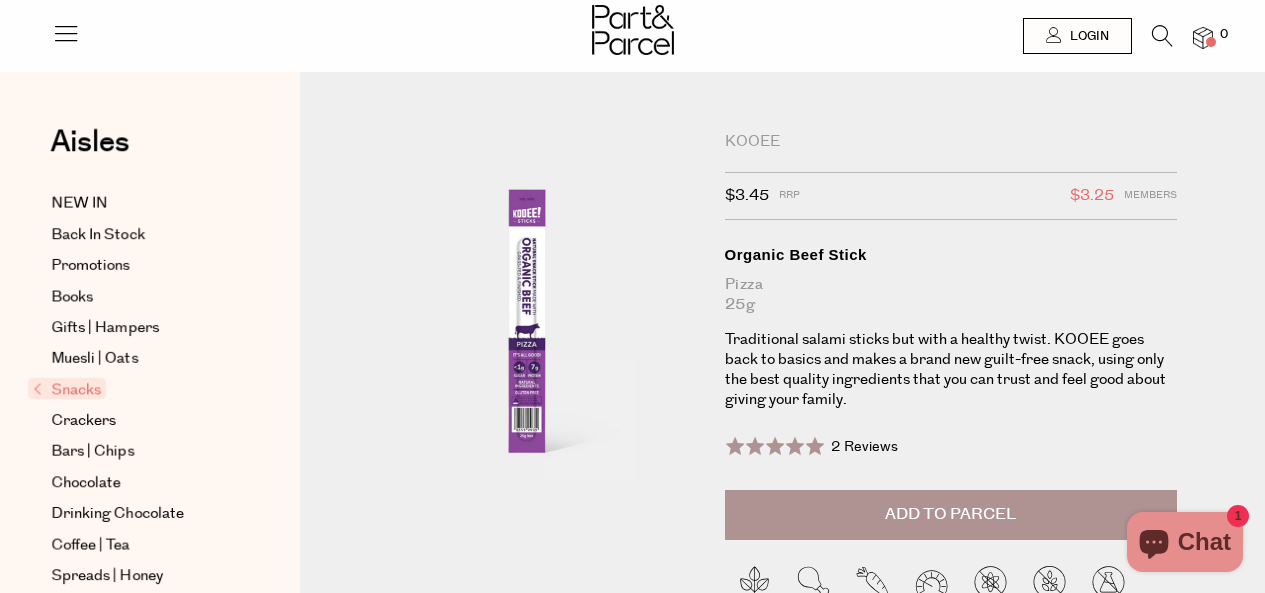 scroll, scrollTop: 0, scrollLeft: 0, axis: both 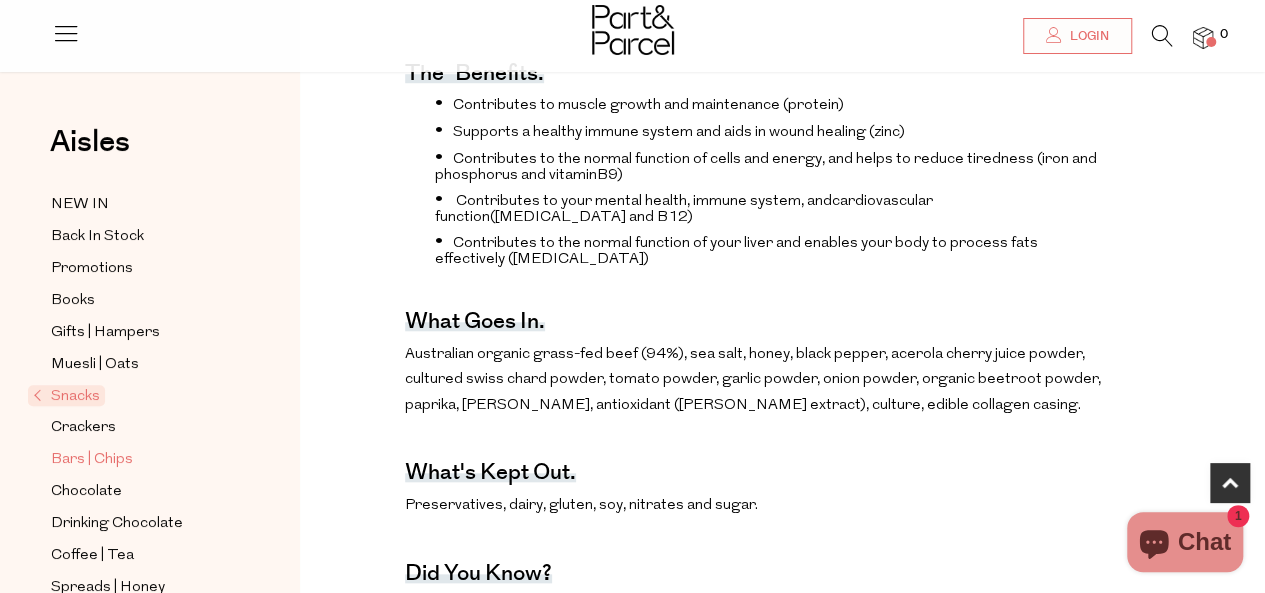 click on "Bars | Chips" at bounding box center [92, 460] 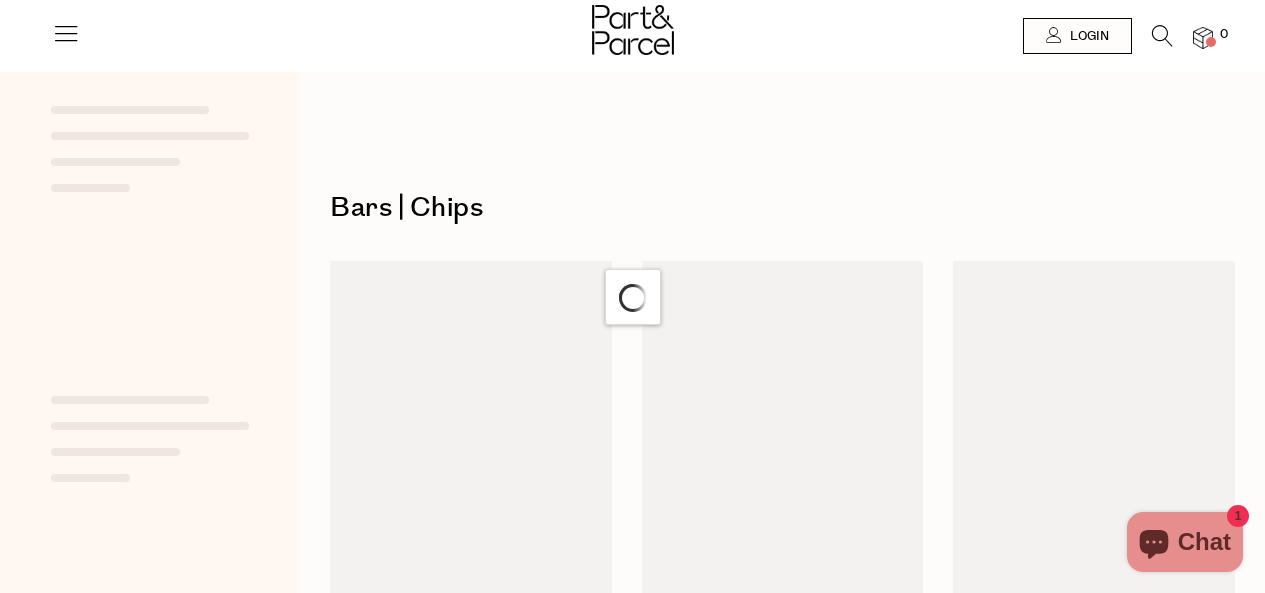 scroll, scrollTop: 0, scrollLeft: 0, axis: both 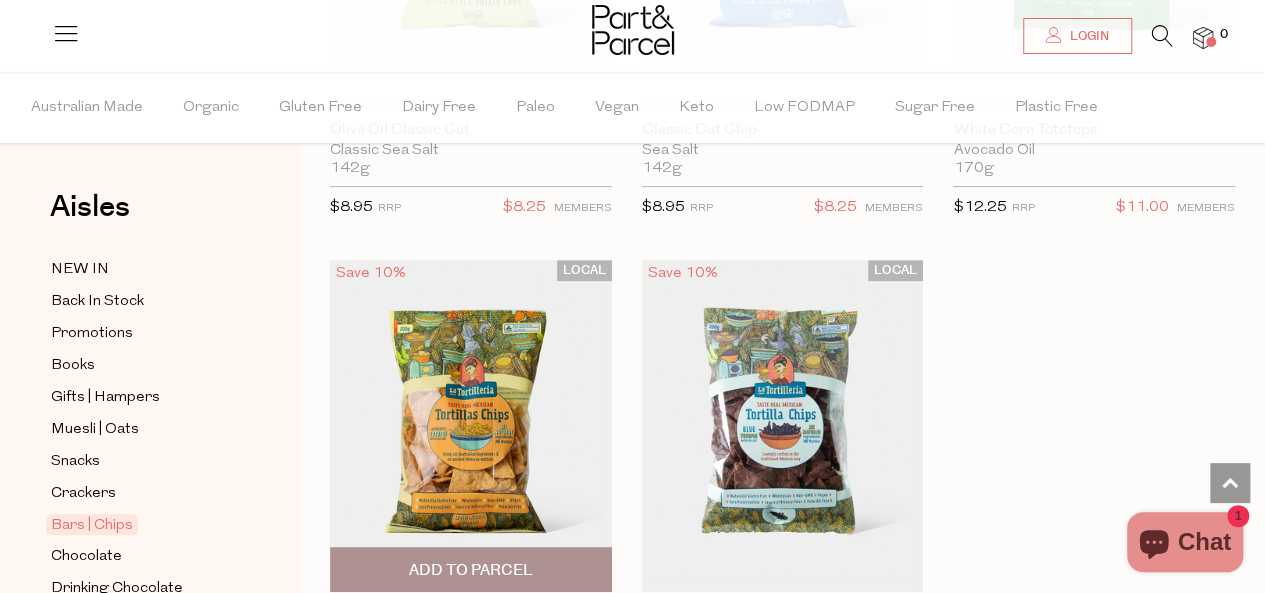 click at bounding box center (471, 426) 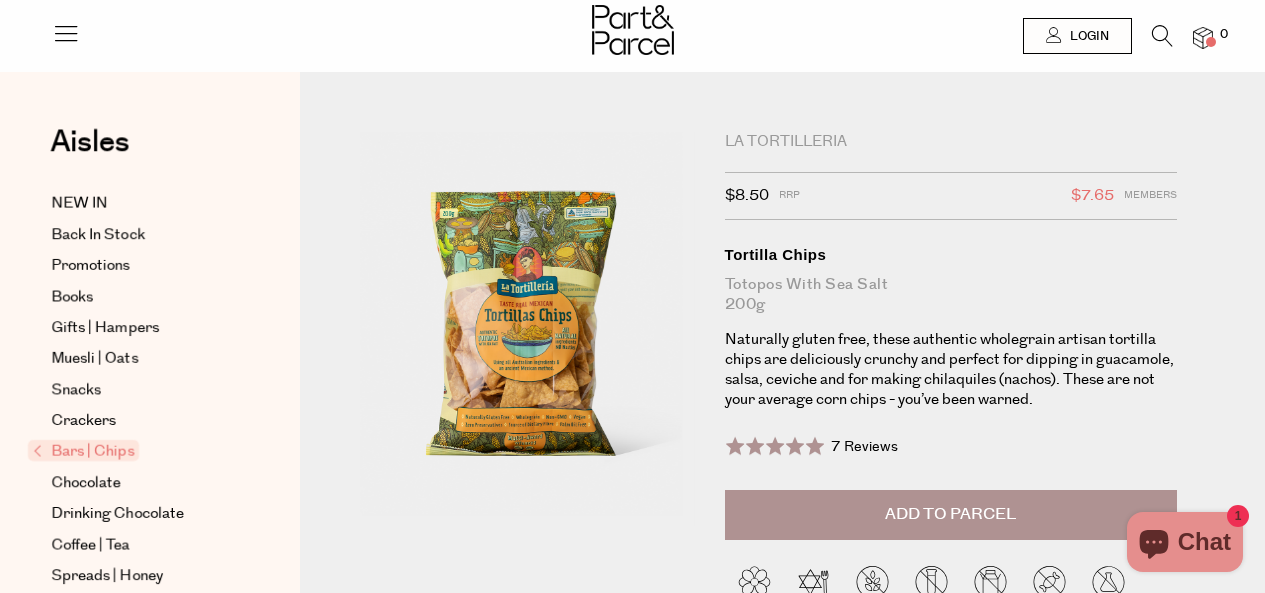 scroll, scrollTop: 0, scrollLeft: 0, axis: both 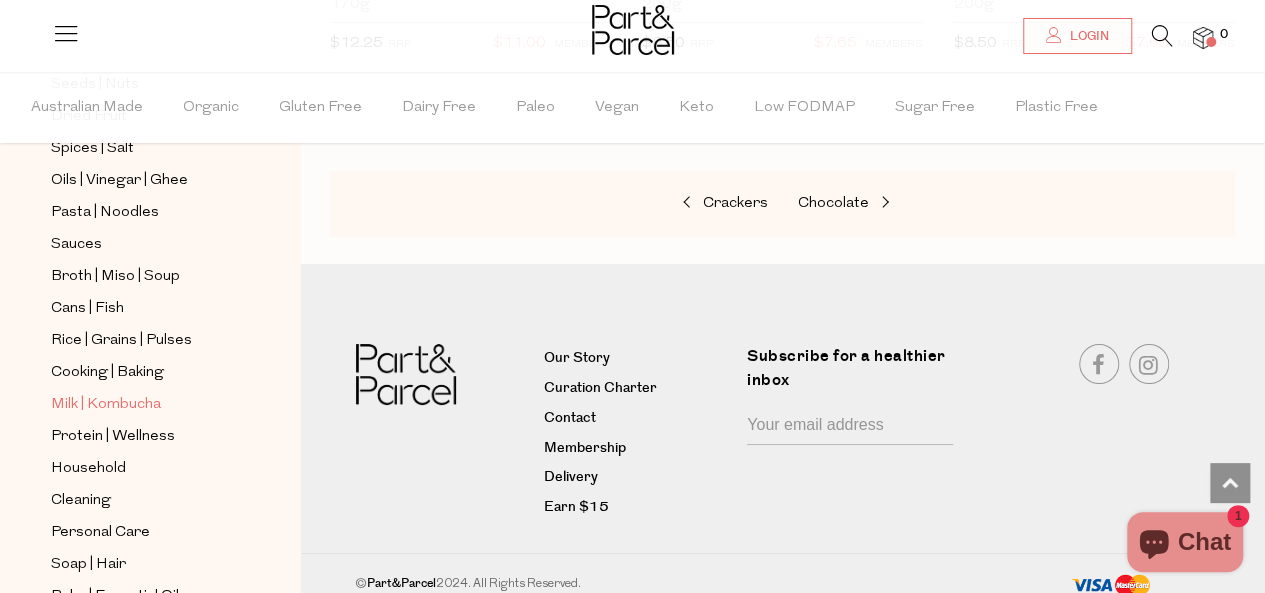 click on "Milk | Kombucha" at bounding box center (106, 405) 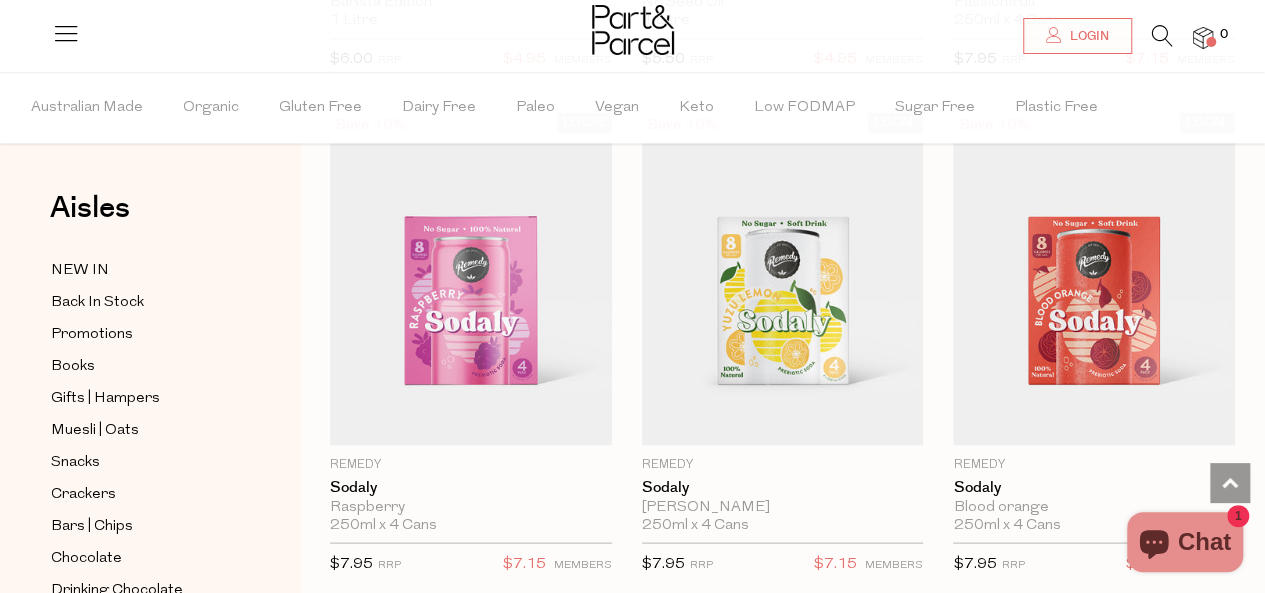 scroll, scrollTop: 1700, scrollLeft: 0, axis: vertical 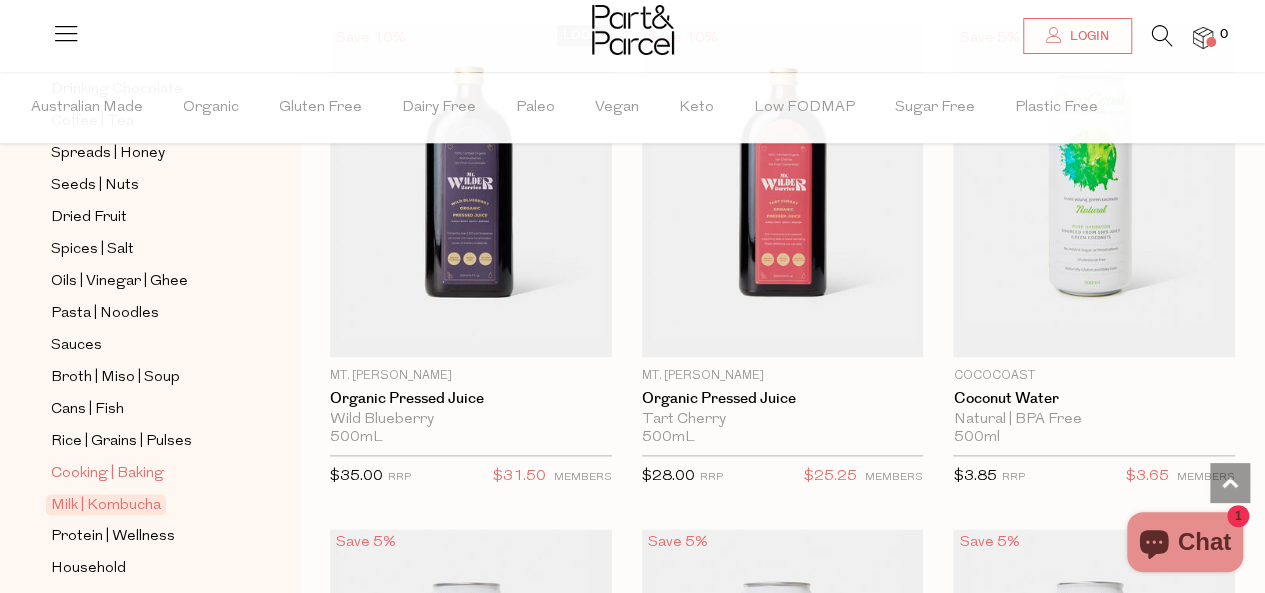 click on "Cooking | Baking" at bounding box center [107, 474] 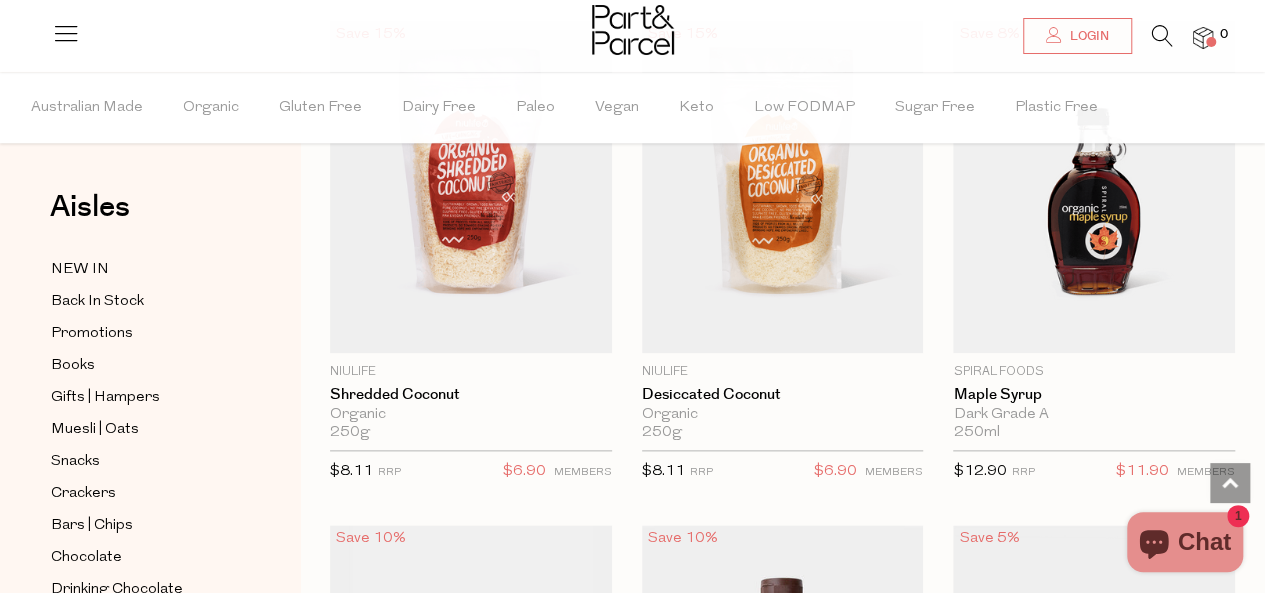 scroll, scrollTop: 4811, scrollLeft: 0, axis: vertical 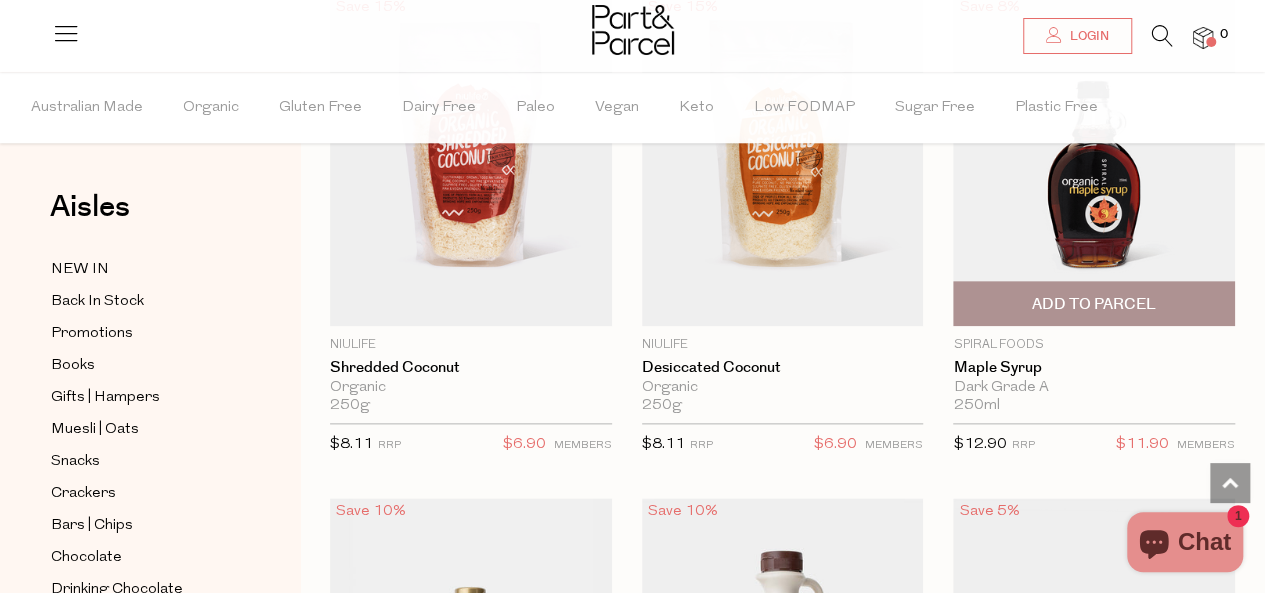 click on "Add To Parcel" at bounding box center (1094, 304) 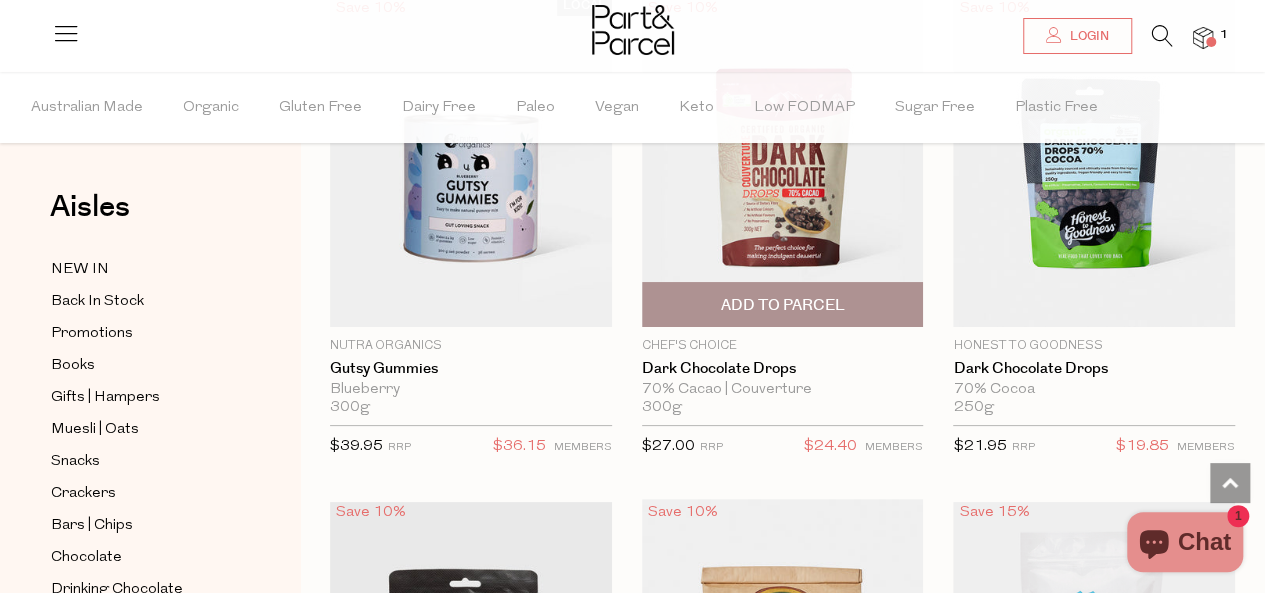 scroll, scrollTop: 3811, scrollLeft: 0, axis: vertical 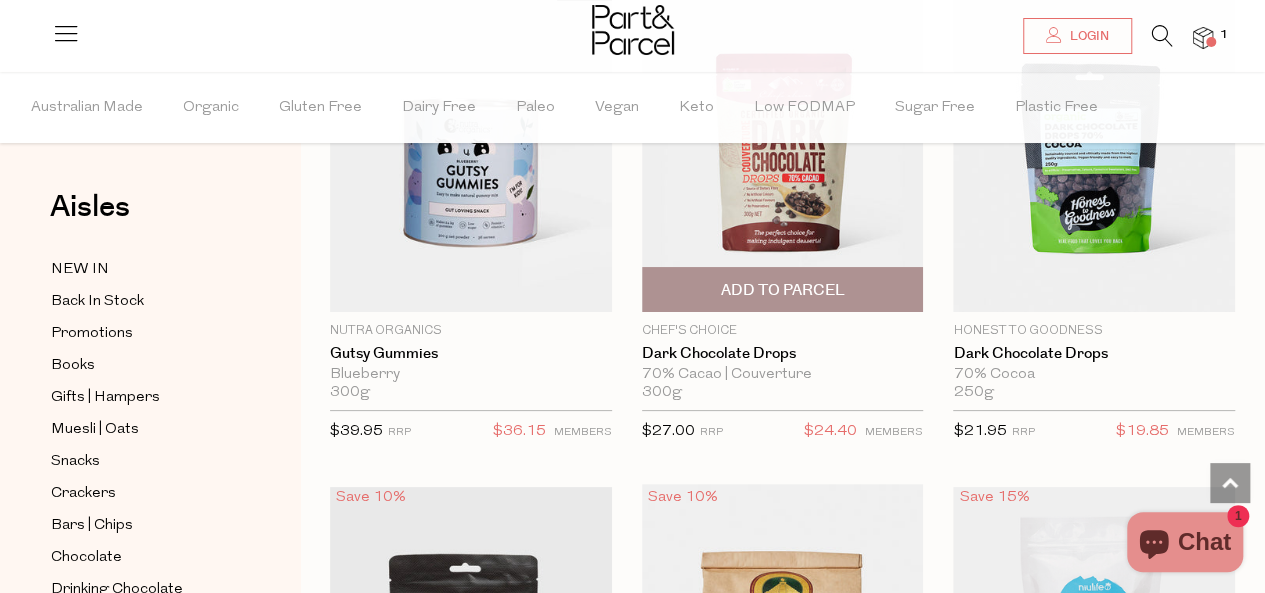 click on "Add To Parcel" at bounding box center (782, 290) 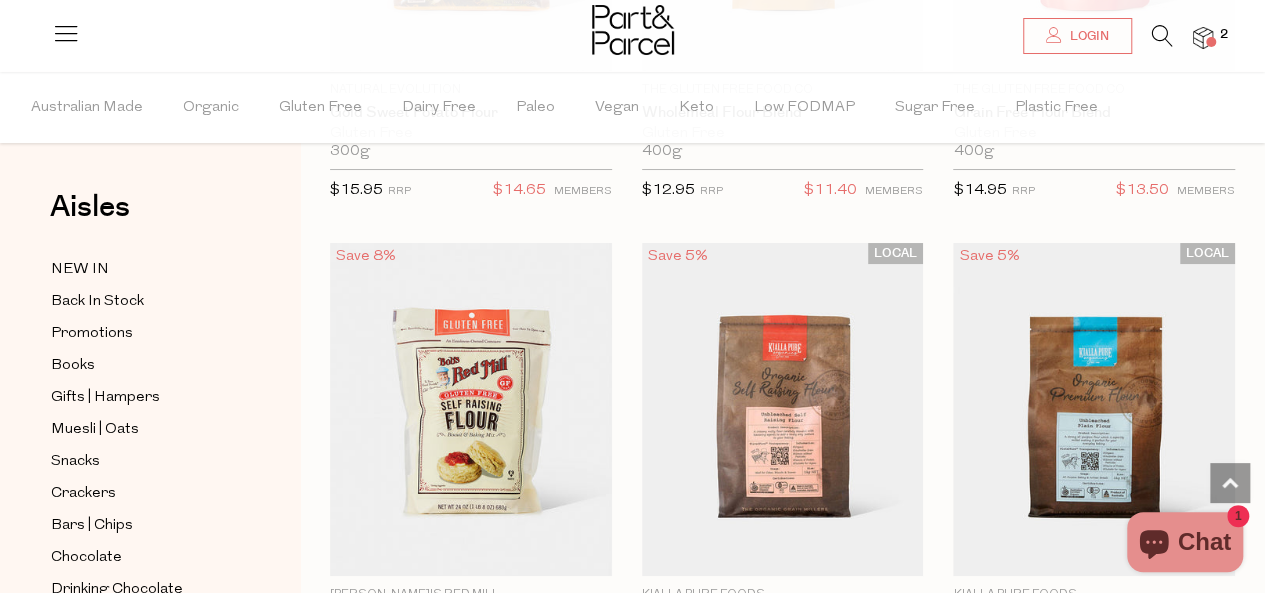 scroll, scrollTop: 7811, scrollLeft: 0, axis: vertical 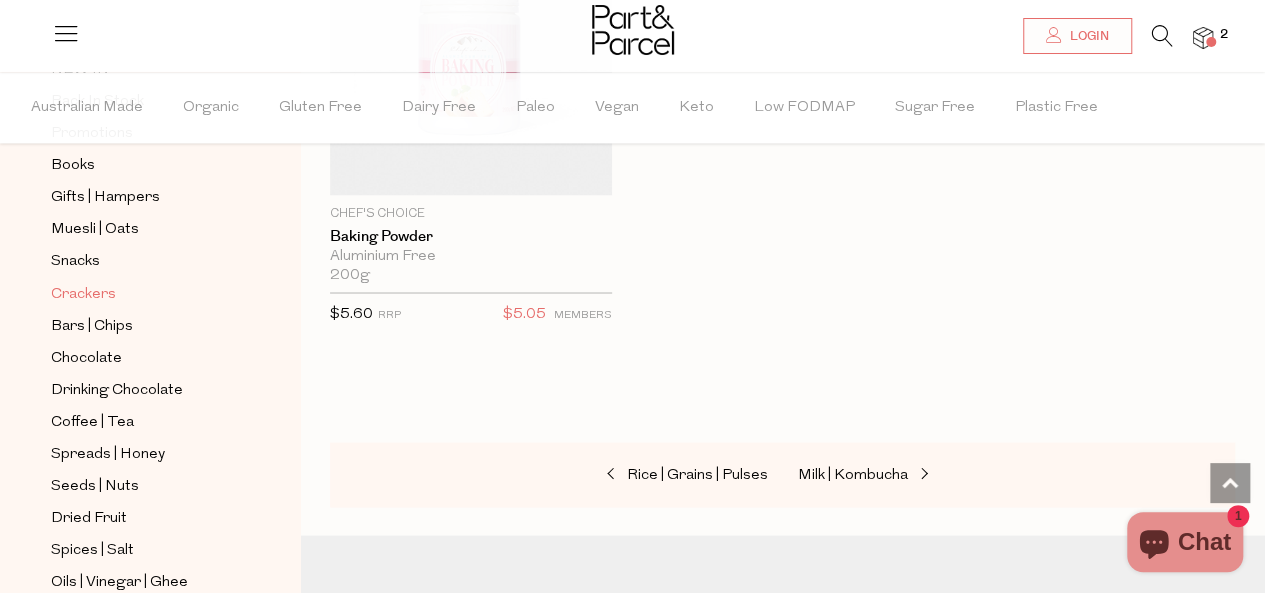 click on "Crackers" at bounding box center [83, 294] 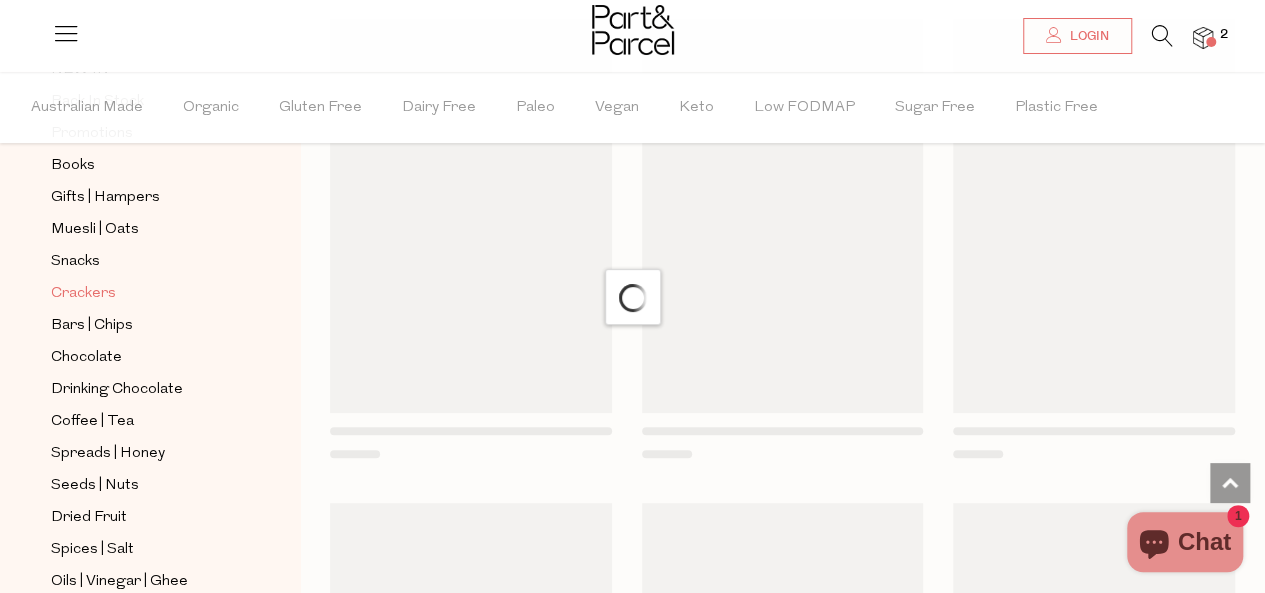 scroll, scrollTop: 0, scrollLeft: 0, axis: both 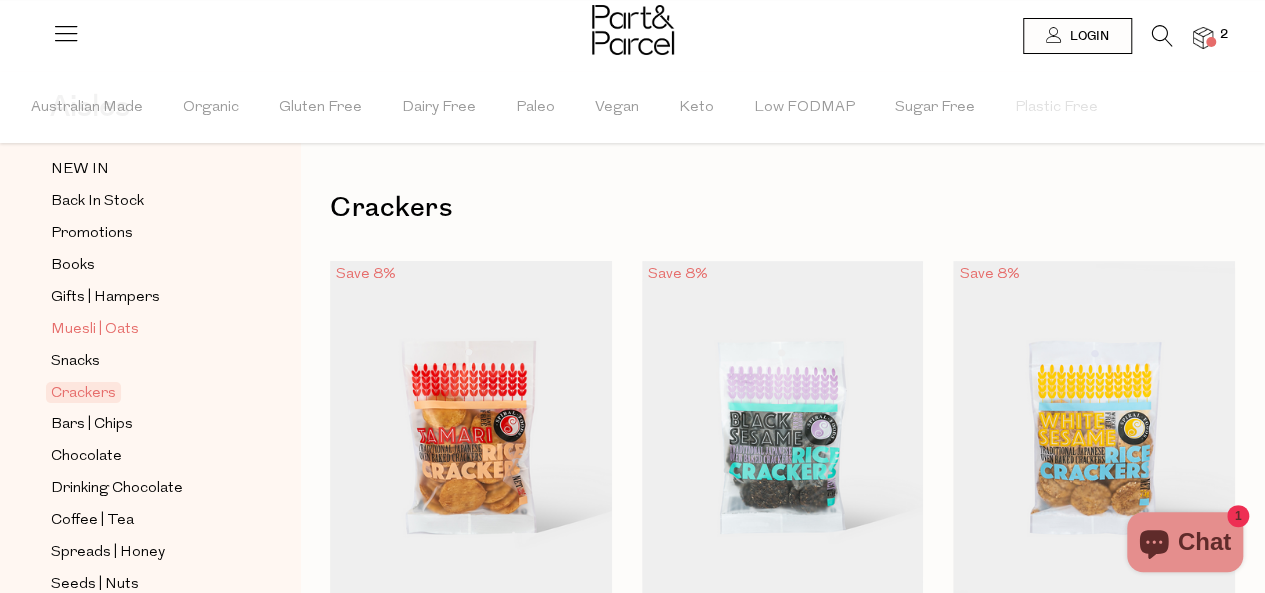 click on "Muesli | Oats" at bounding box center [95, 330] 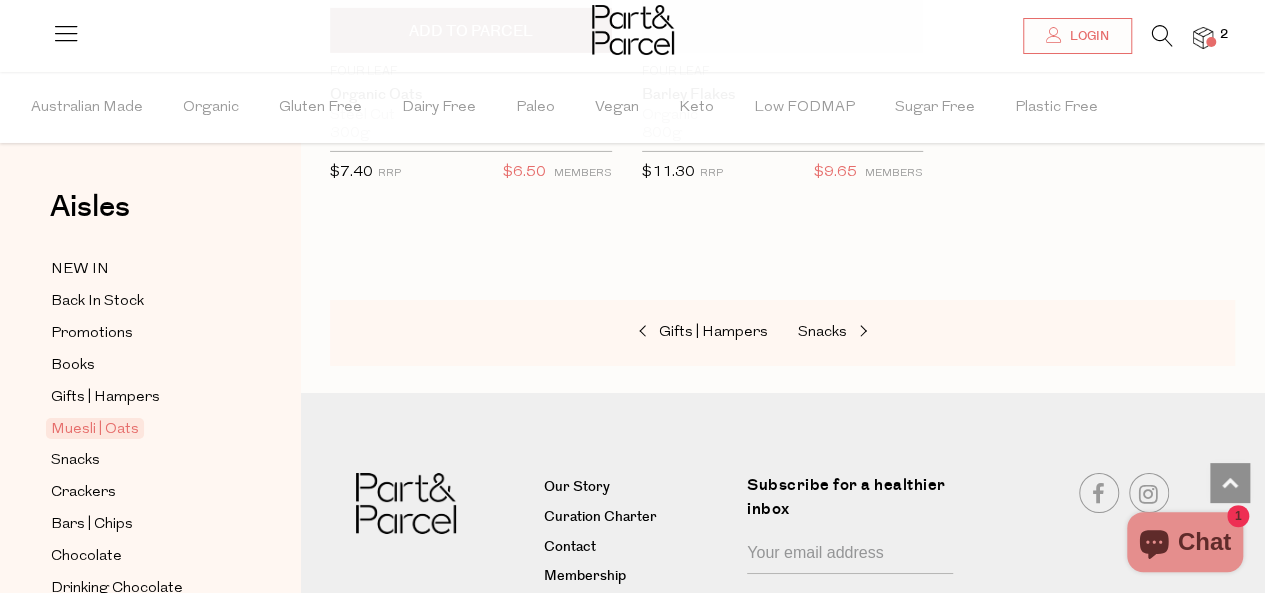 scroll, scrollTop: 7100, scrollLeft: 0, axis: vertical 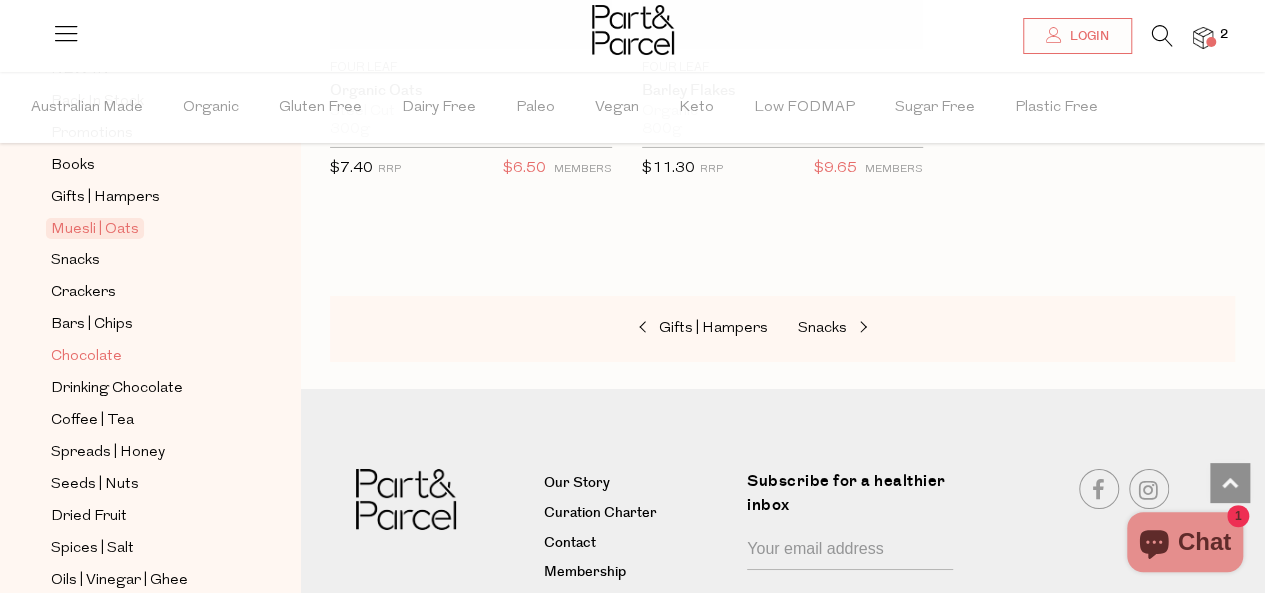click on "Chocolate" at bounding box center (86, 357) 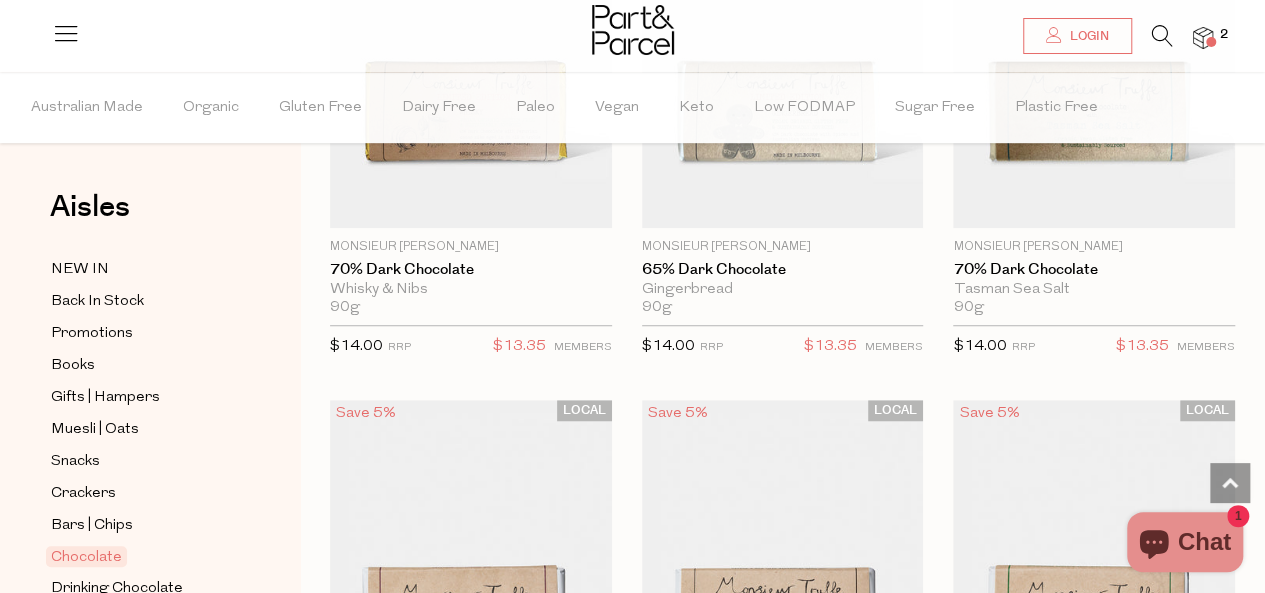 scroll, scrollTop: 4200, scrollLeft: 0, axis: vertical 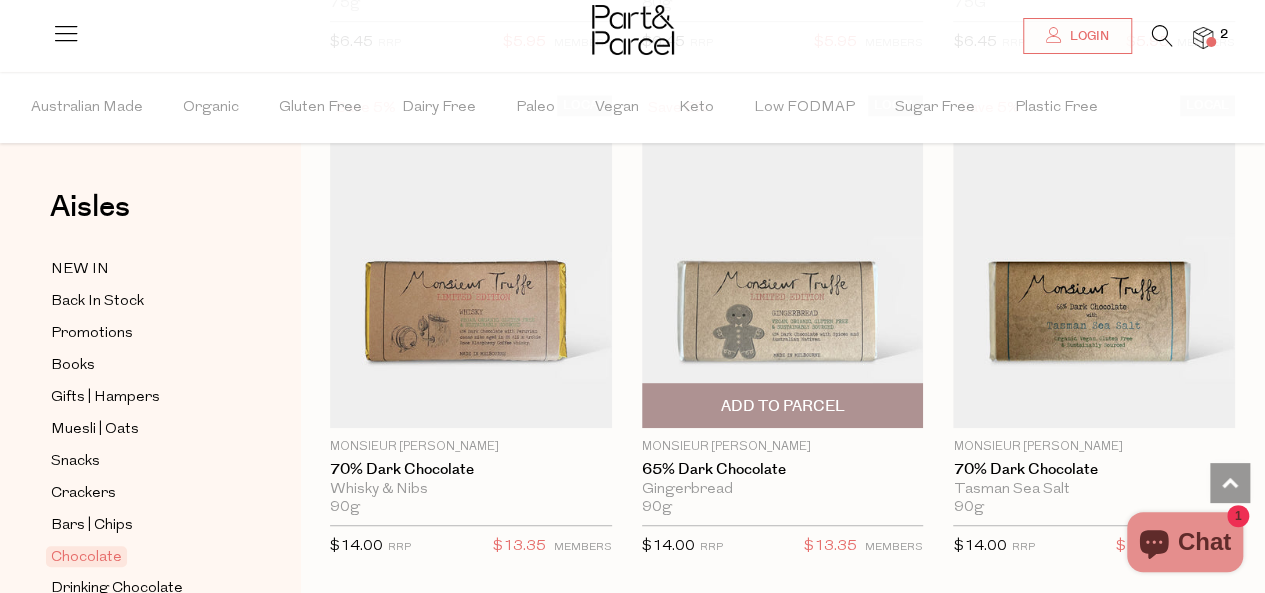 click at bounding box center [783, 261] 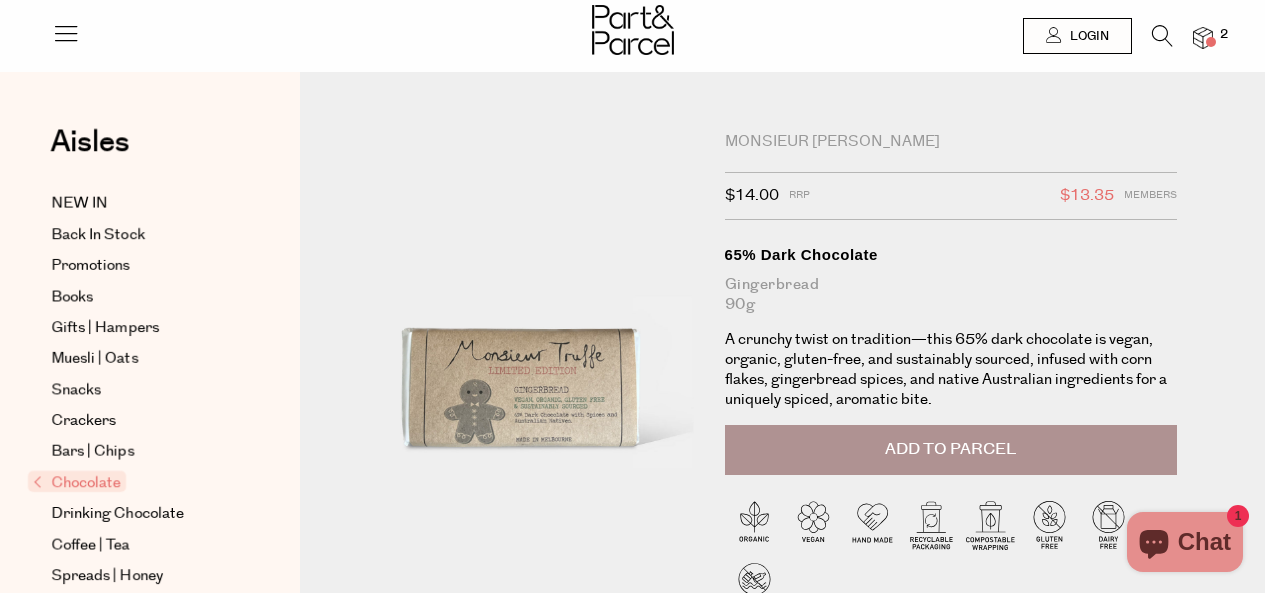 scroll, scrollTop: 0, scrollLeft: 0, axis: both 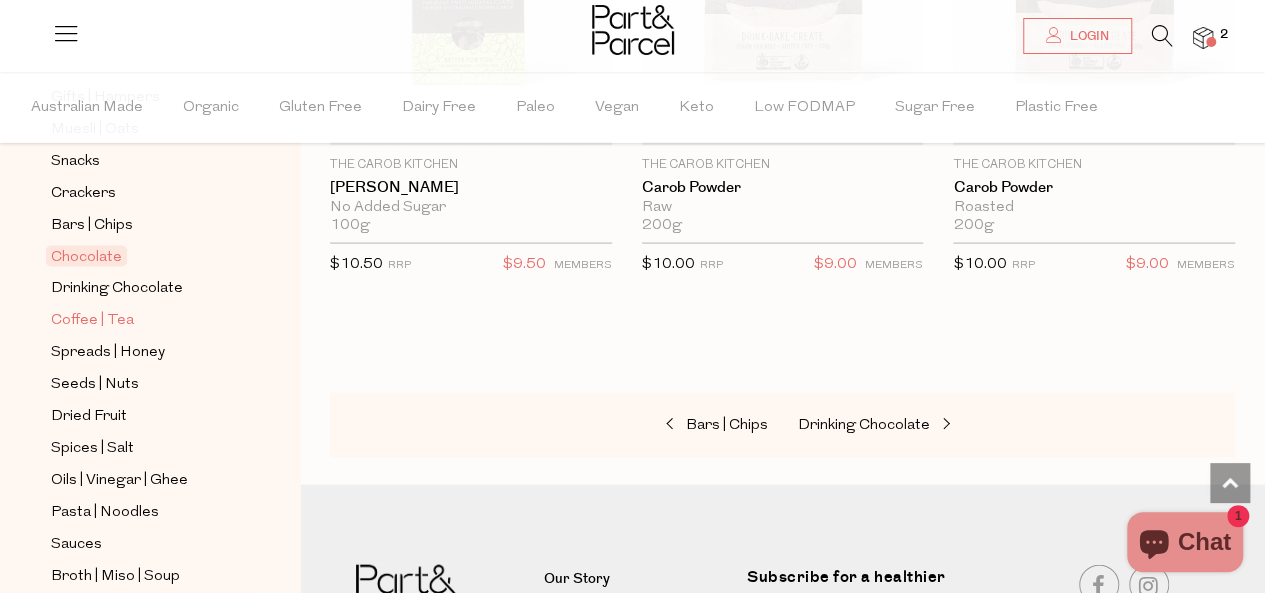 click on "Coffee | Tea" at bounding box center (92, 321) 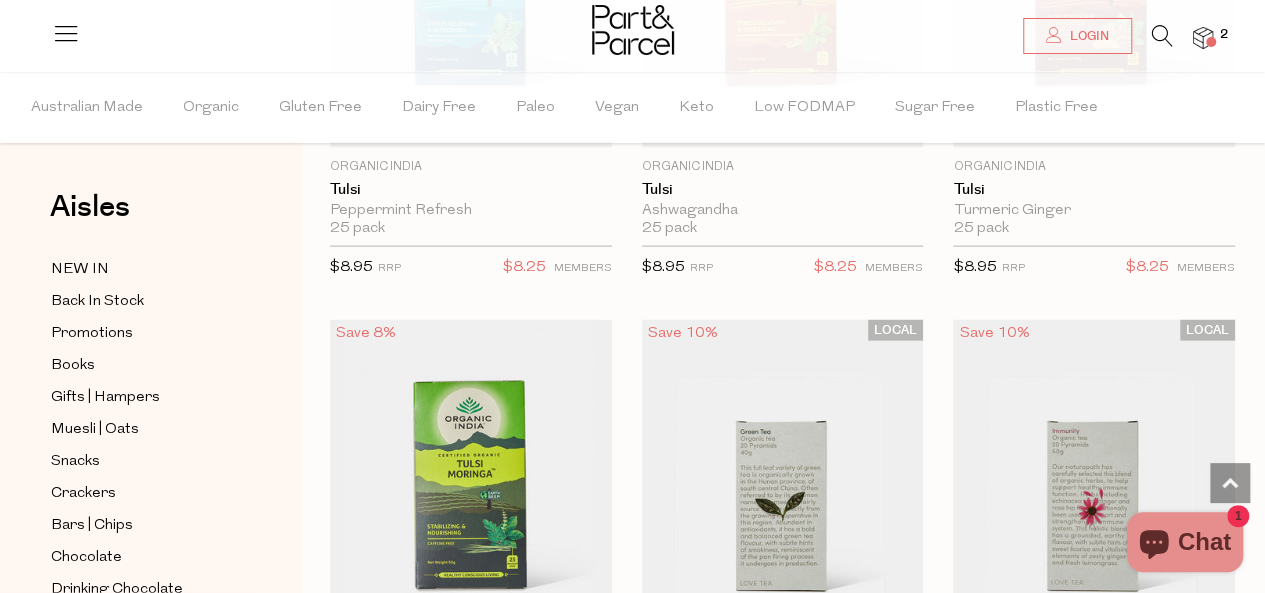 scroll, scrollTop: 2300, scrollLeft: 0, axis: vertical 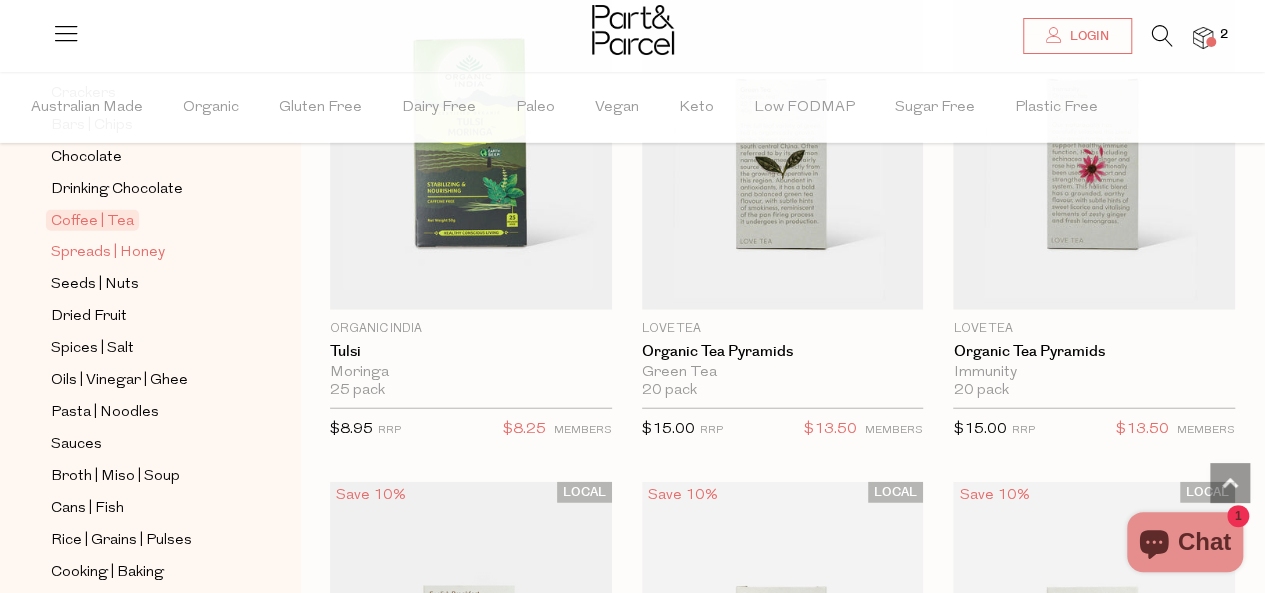 click on "Spreads | Honey" at bounding box center [108, 253] 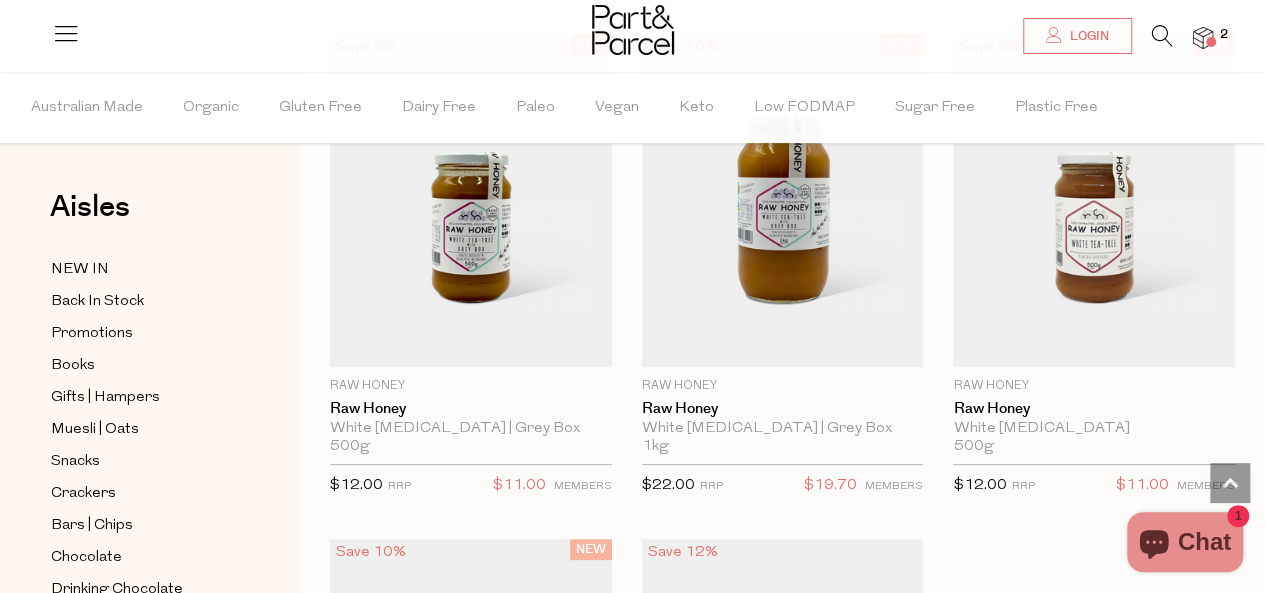 scroll, scrollTop: 7800, scrollLeft: 0, axis: vertical 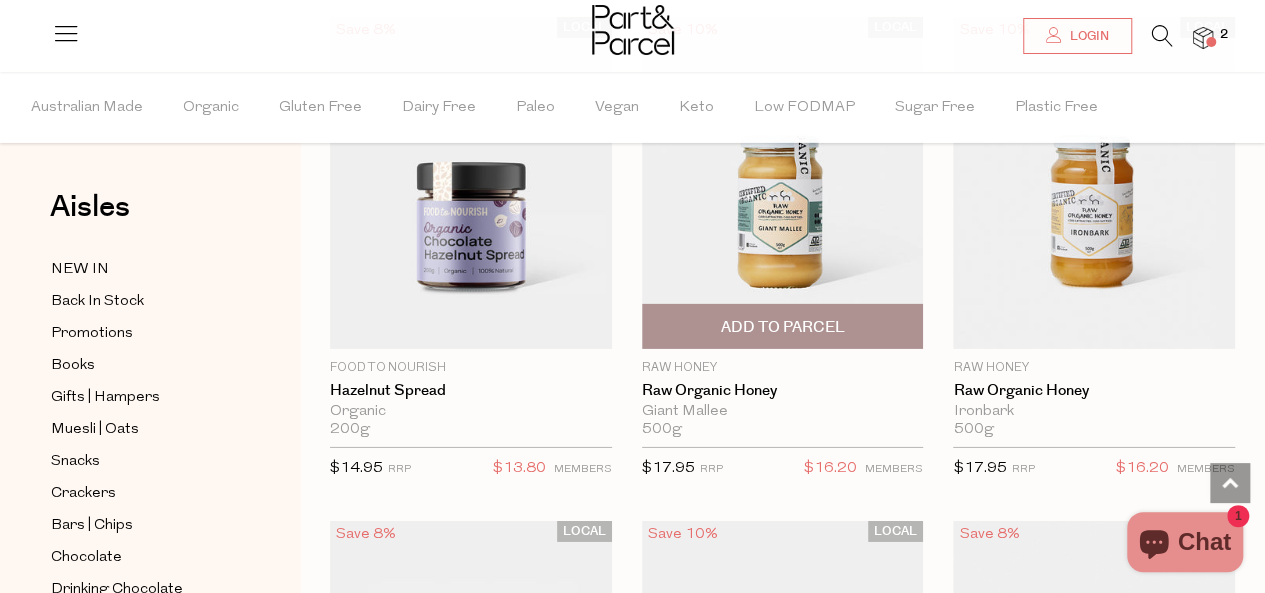 click on "Add To Parcel" at bounding box center (782, 327) 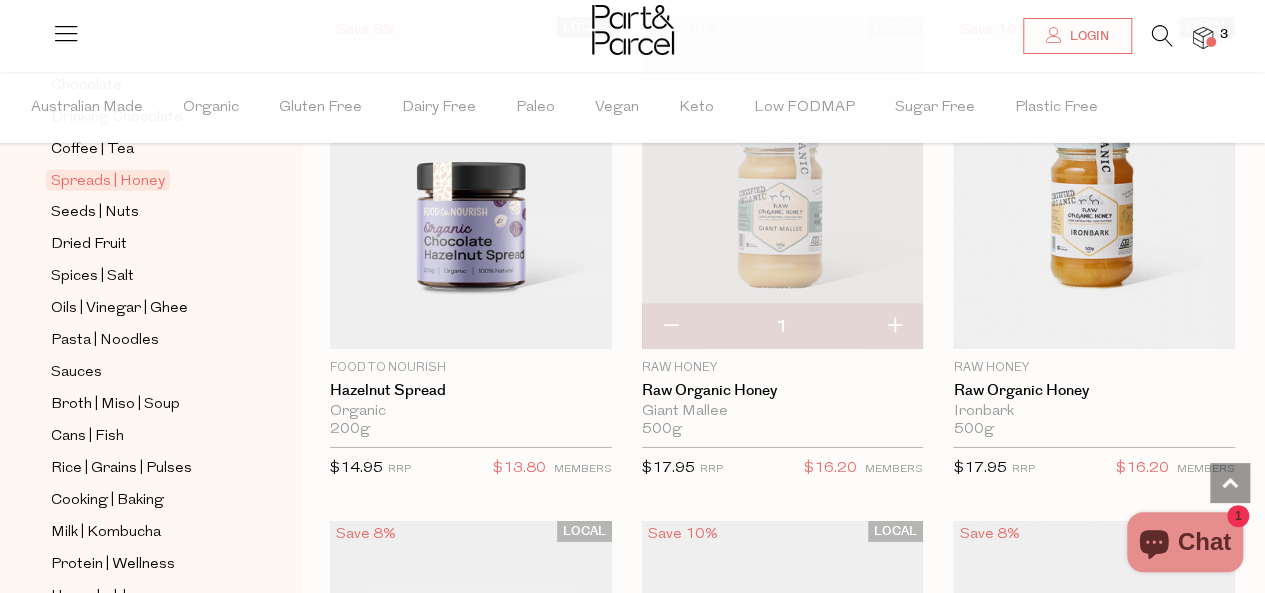 scroll, scrollTop: 500, scrollLeft: 0, axis: vertical 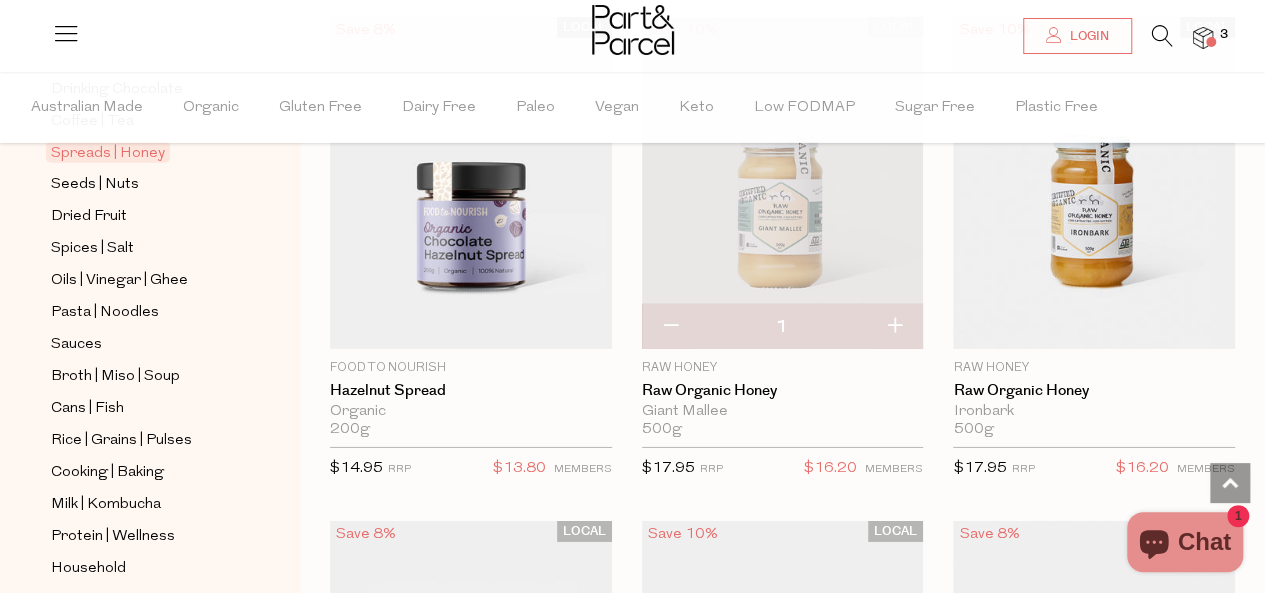 click on "NEW IN
Back In Stock
Promotions
Books
Gifts | Hampers
Muesli | Oats
Snacks
Crackers
Bars | Chips
Chocolate
Drinking Chocolate
Coffee | Tea
Spreads | Honey
Seeds | Nuts" at bounding box center [150, 249] 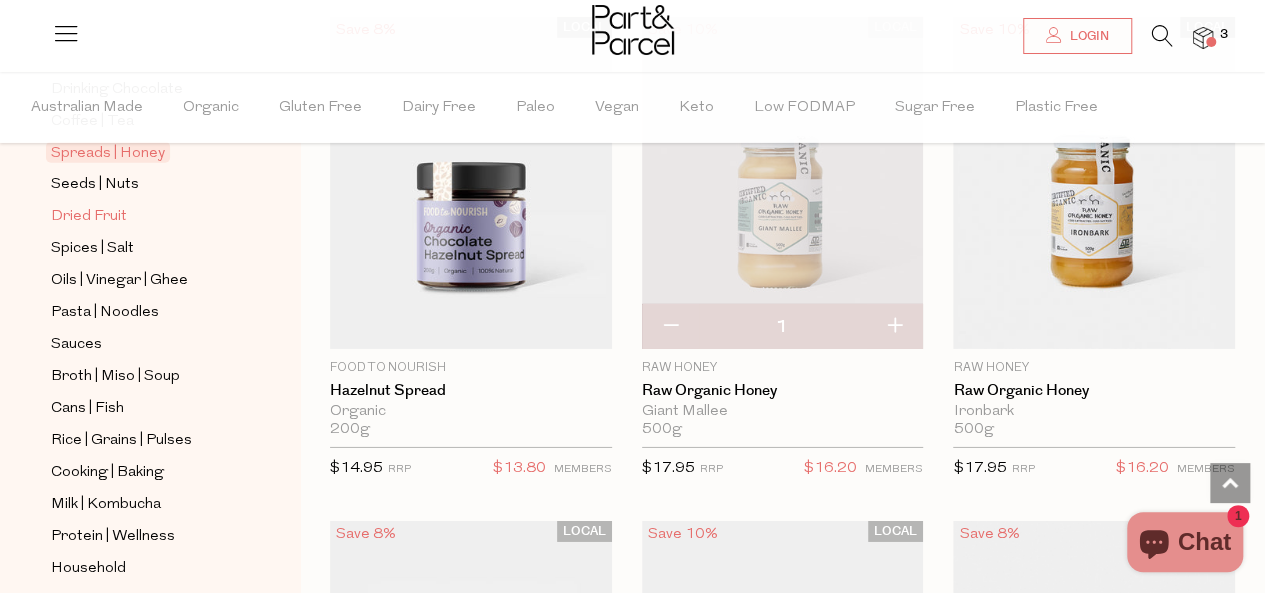 click on "Dried Fruit" at bounding box center (89, 217) 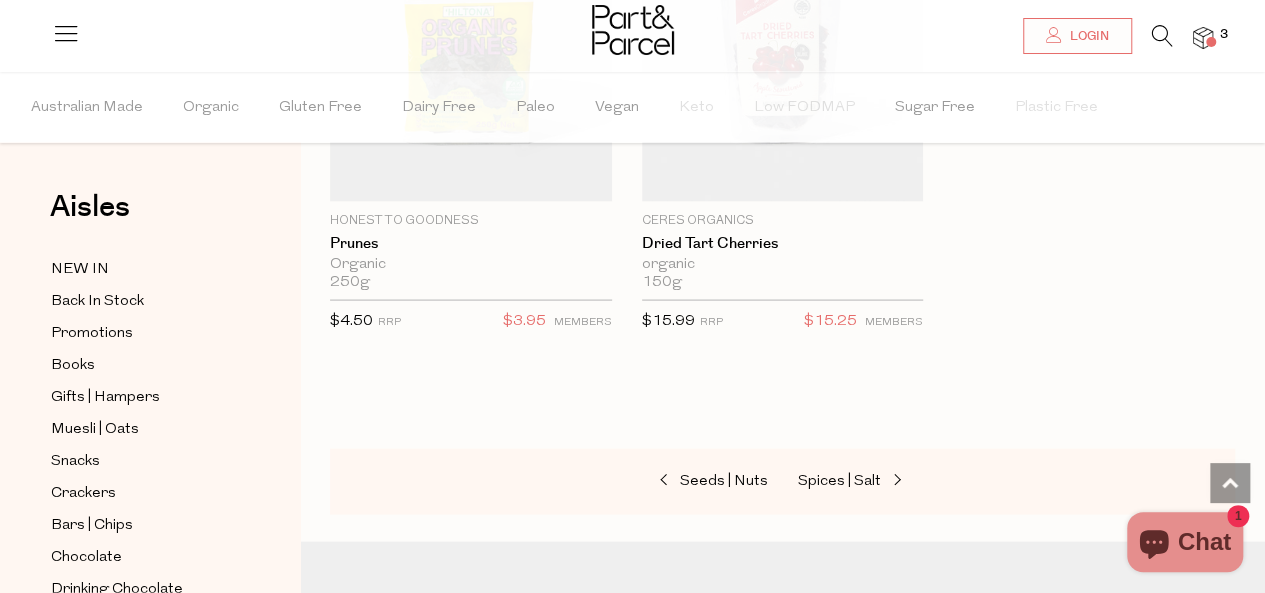 scroll, scrollTop: 2000, scrollLeft: 0, axis: vertical 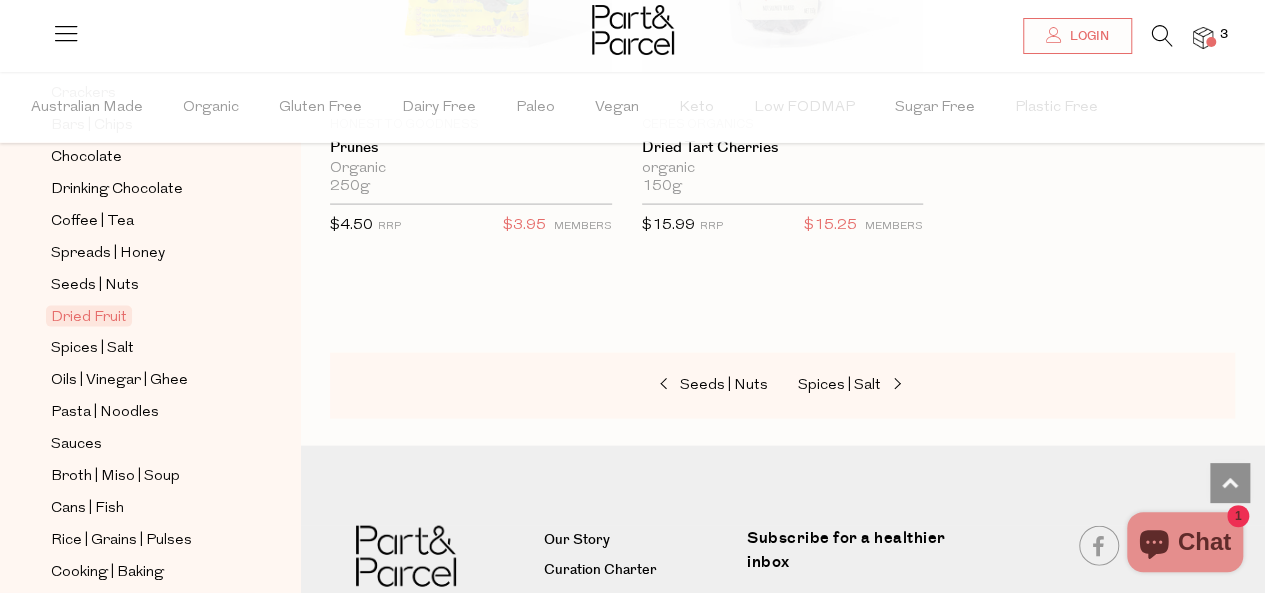 click at bounding box center (1162, 36) 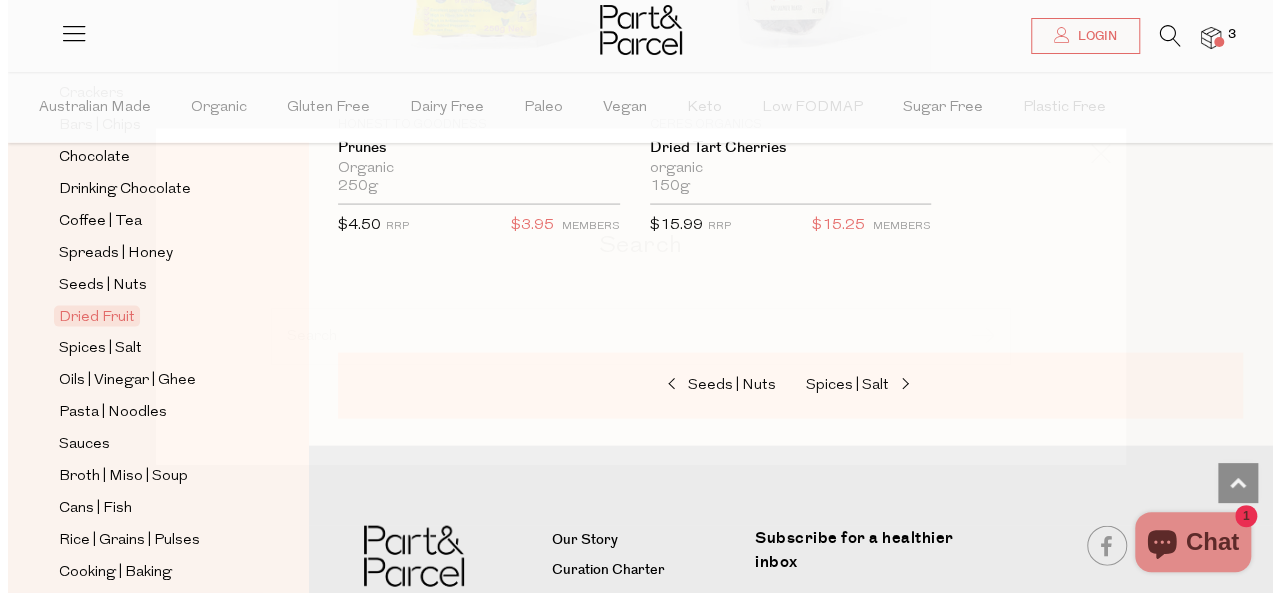 scroll, scrollTop: 2018, scrollLeft: 0, axis: vertical 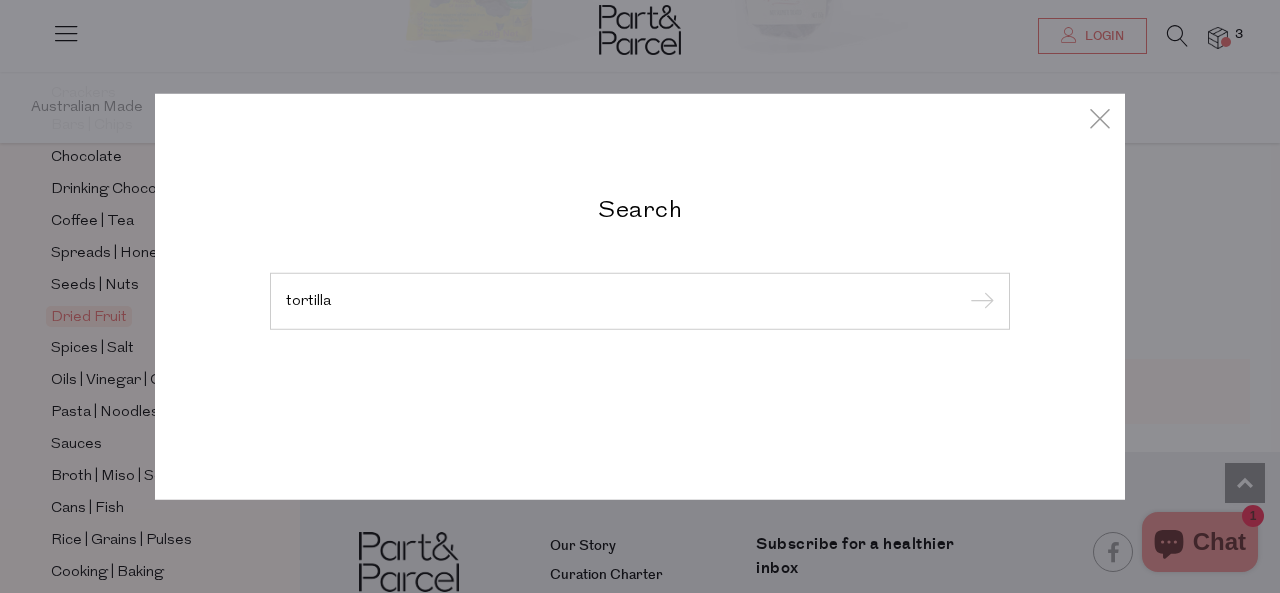 type on "tortilla" 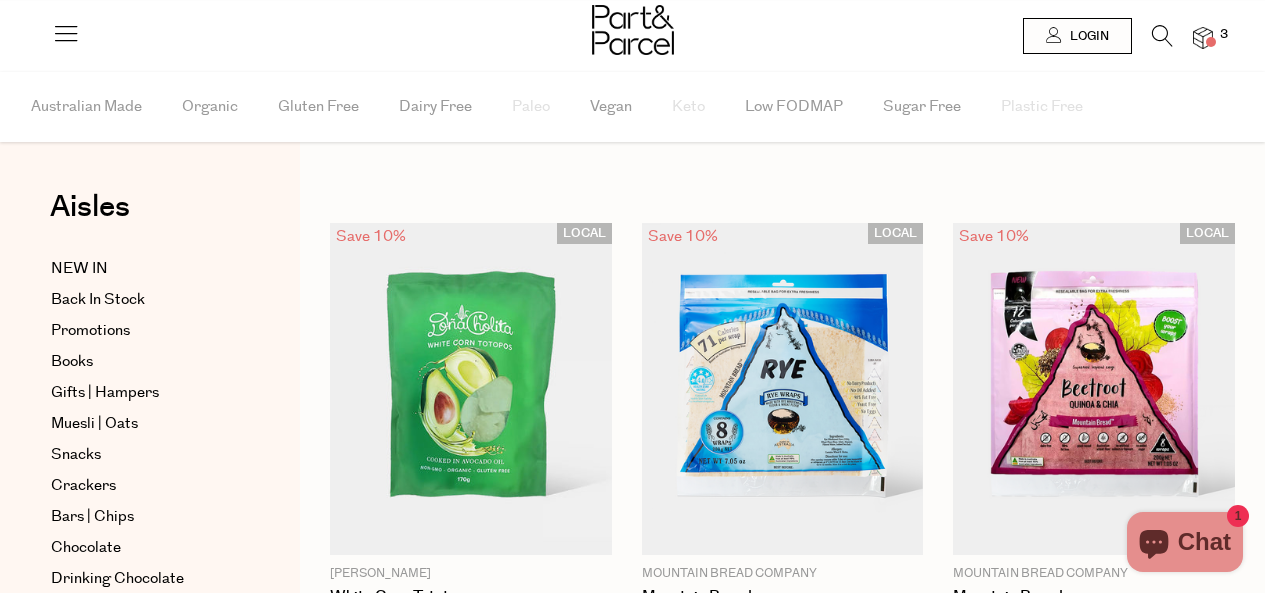 scroll, scrollTop: 0, scrollLeft: 0, axis: both 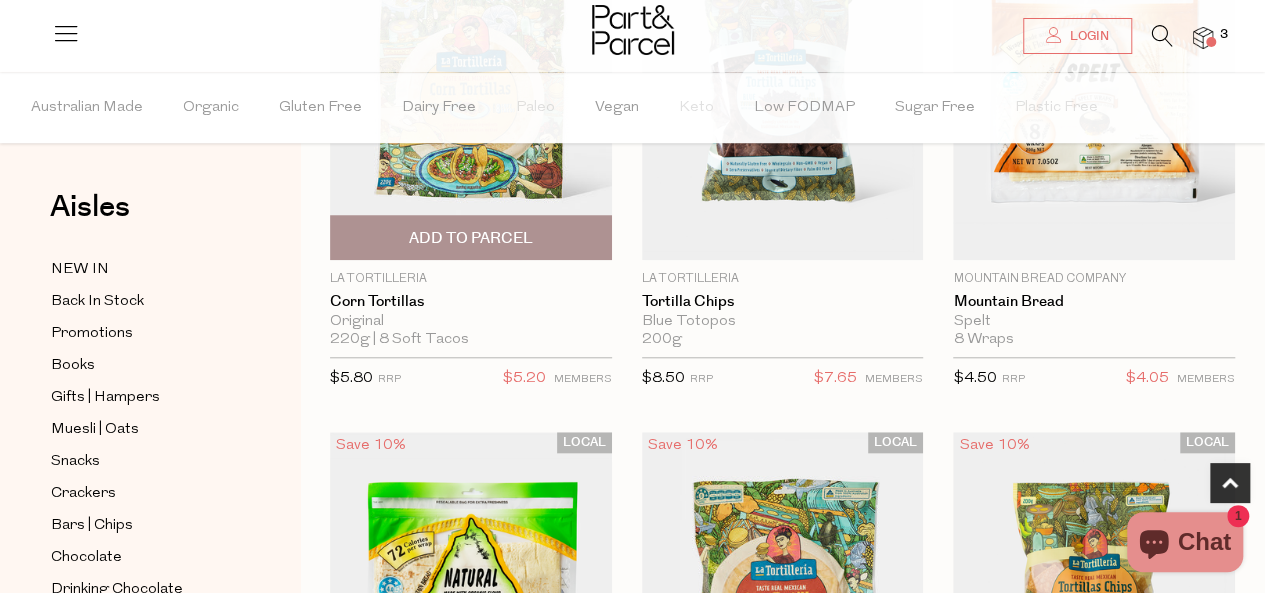 click at bounding box center [471, 93] 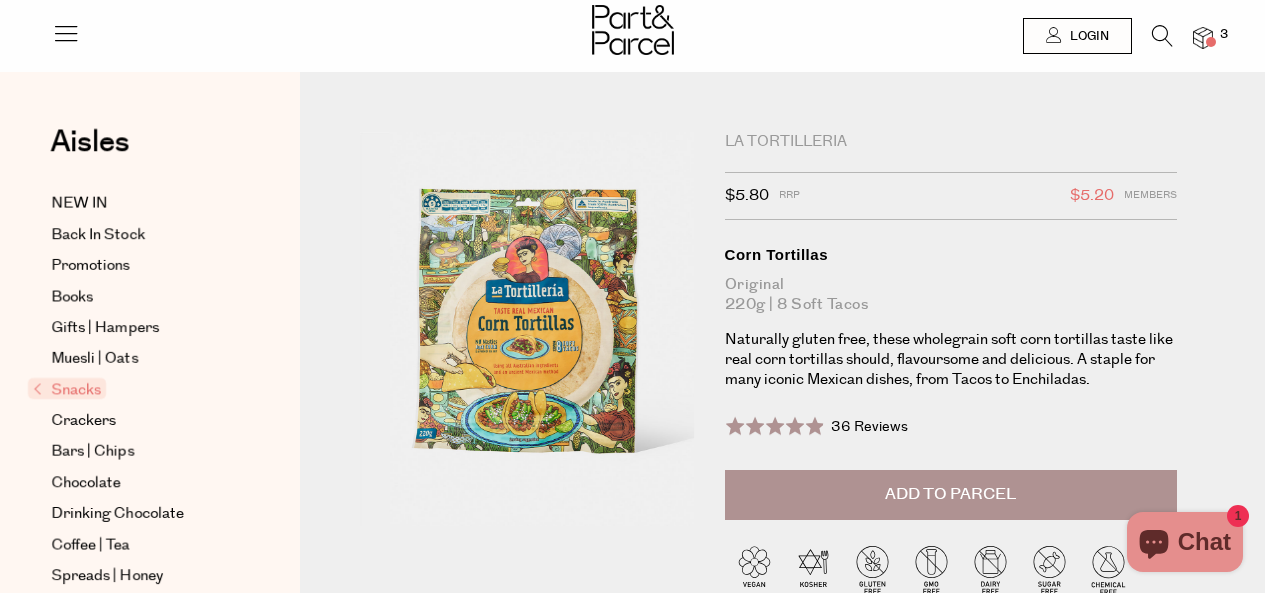 scroll, scrollTop: 0, scrollLeft: 0, axis: both 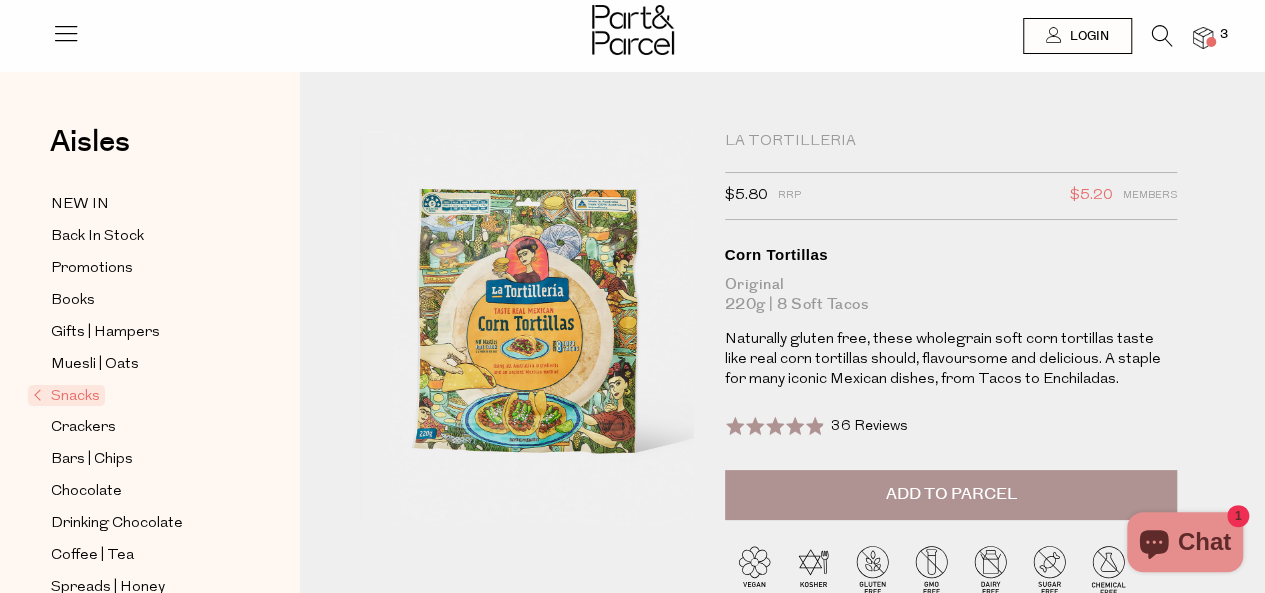 click on "Add to Parcel" at bounding box center (950, 494) 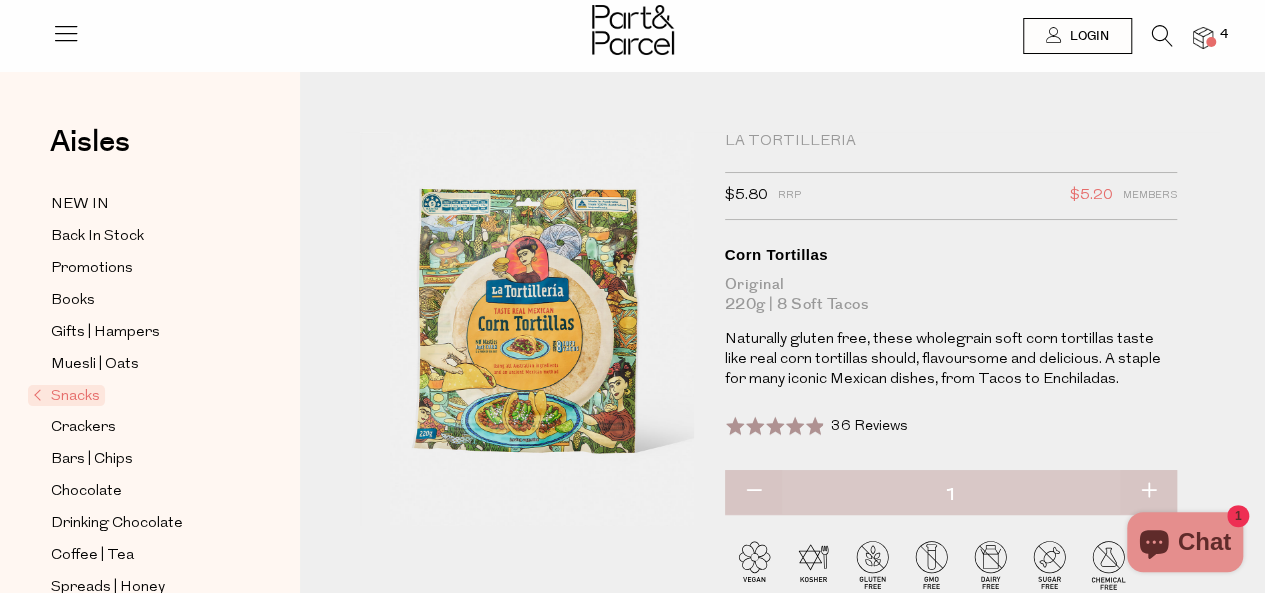click at bounding box center (1148, 492) 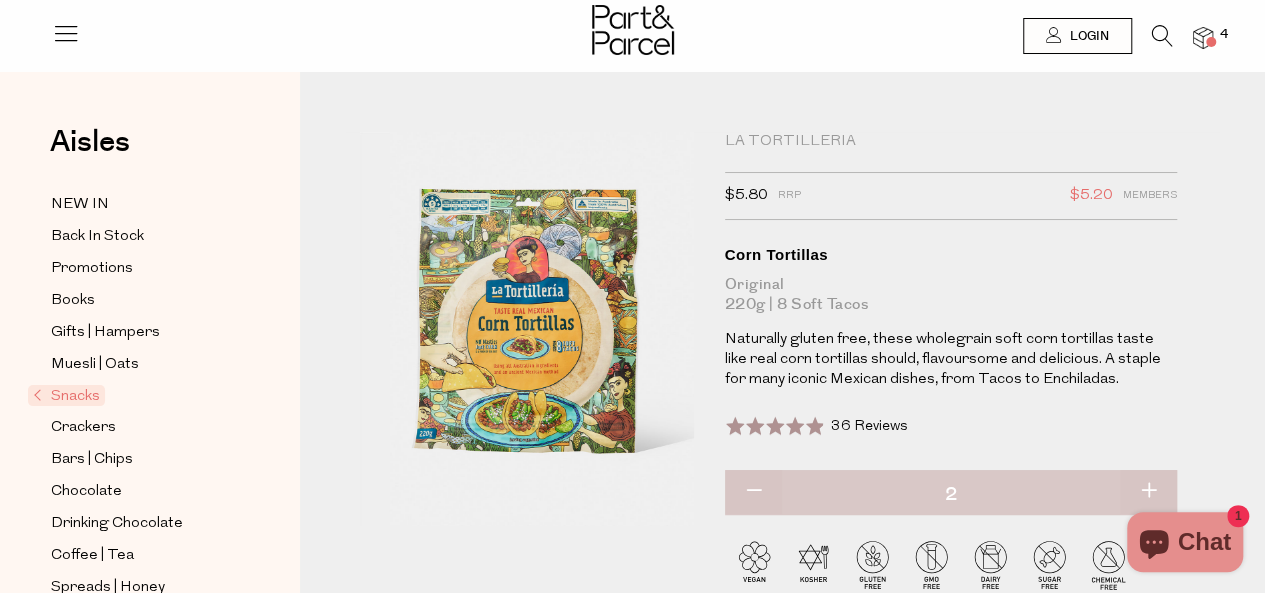 type on "2" 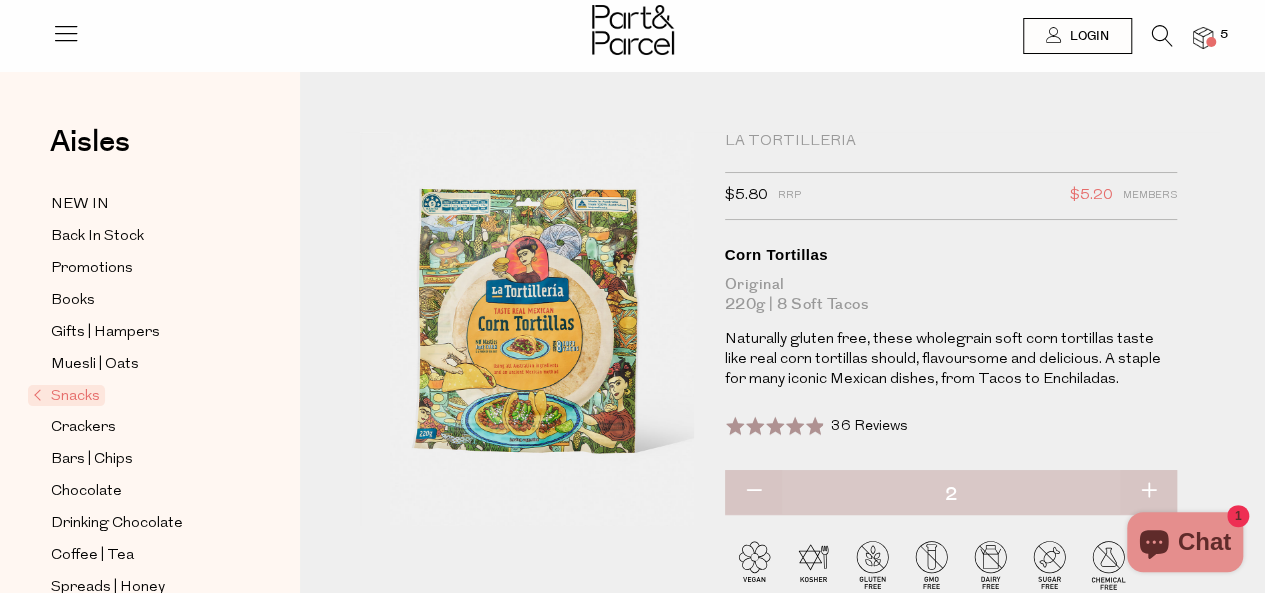 click at bounding box center [1148, 492] 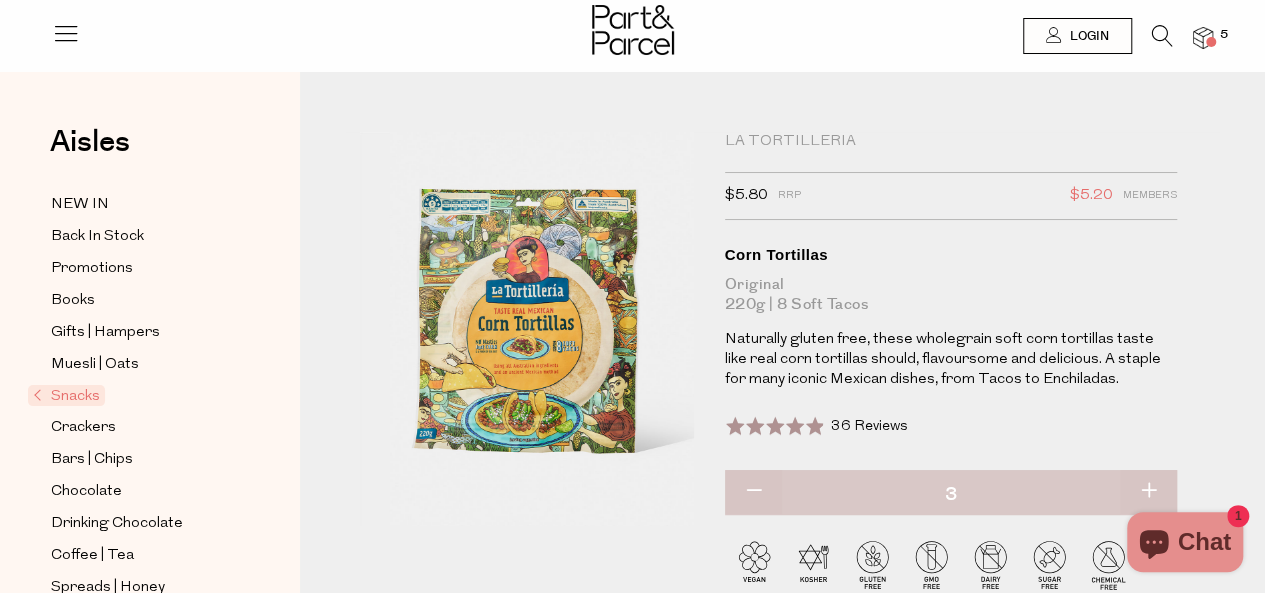 type on "3" 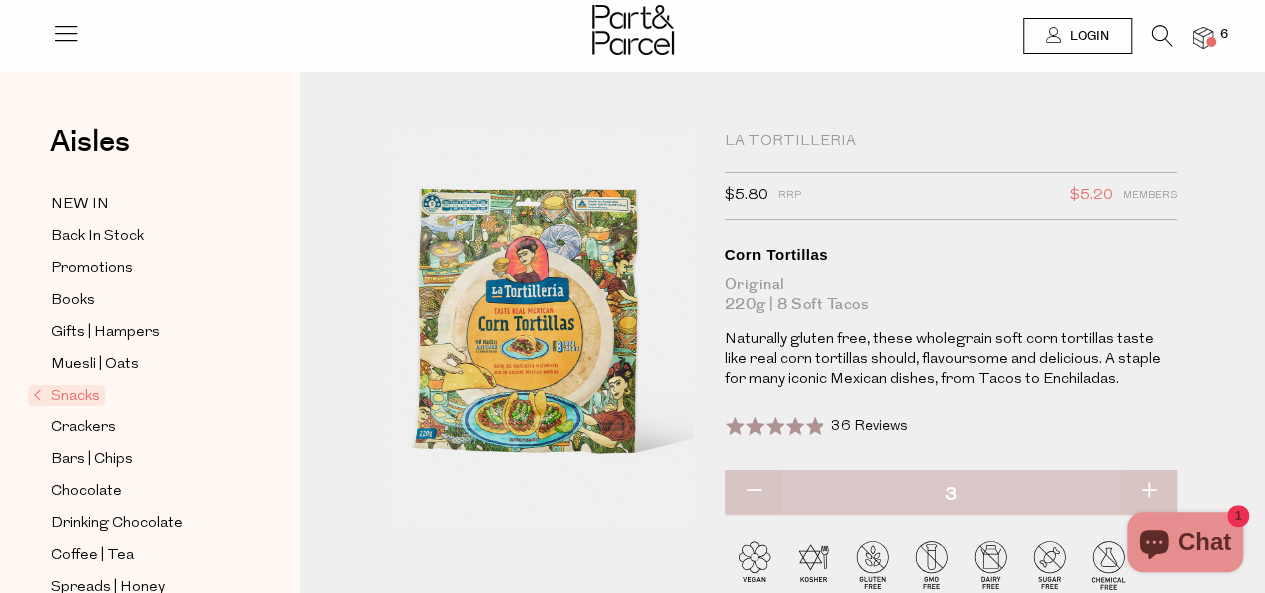 click at bounding box center (1148, 492) 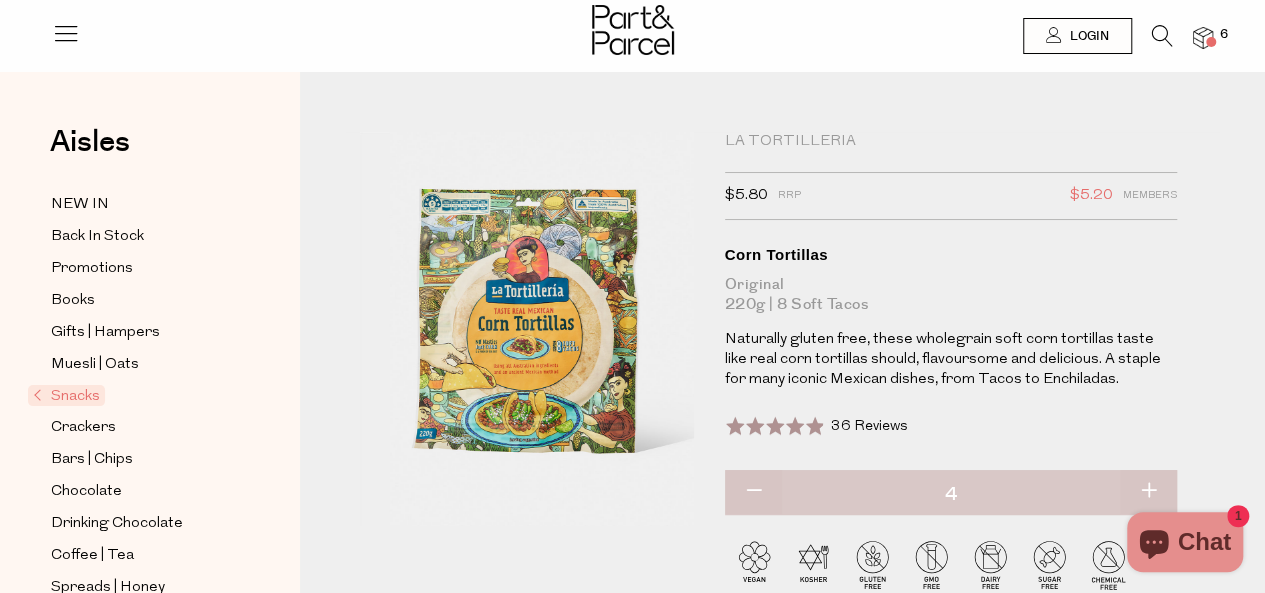 type on "4" 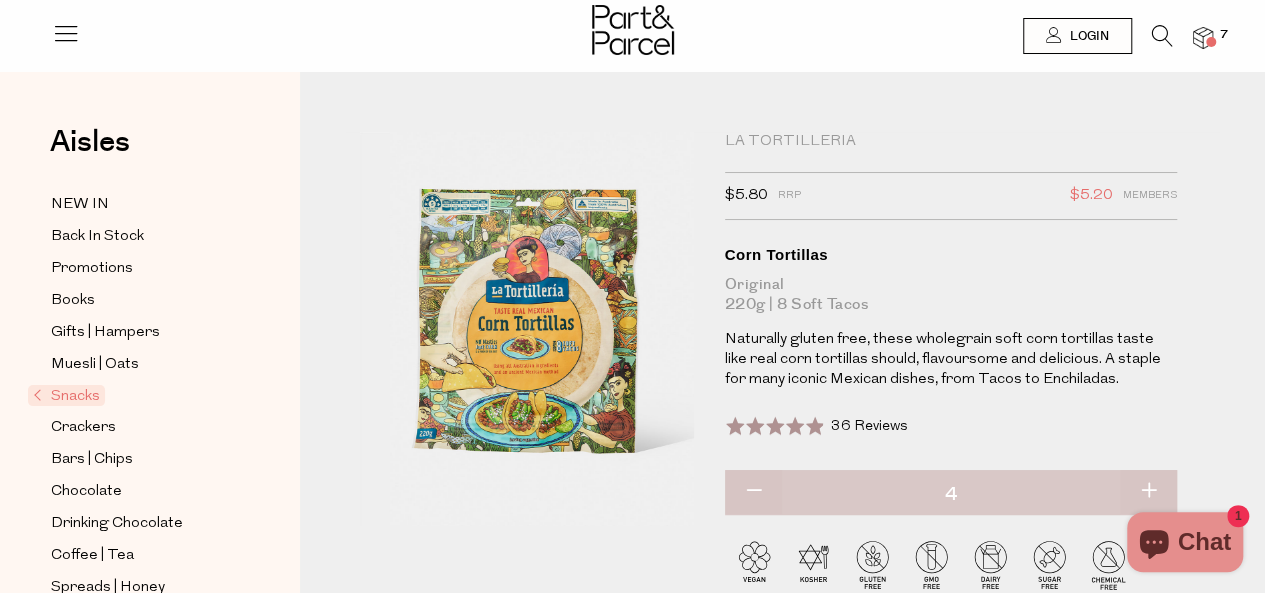 click at bounding box center [1203, 38] 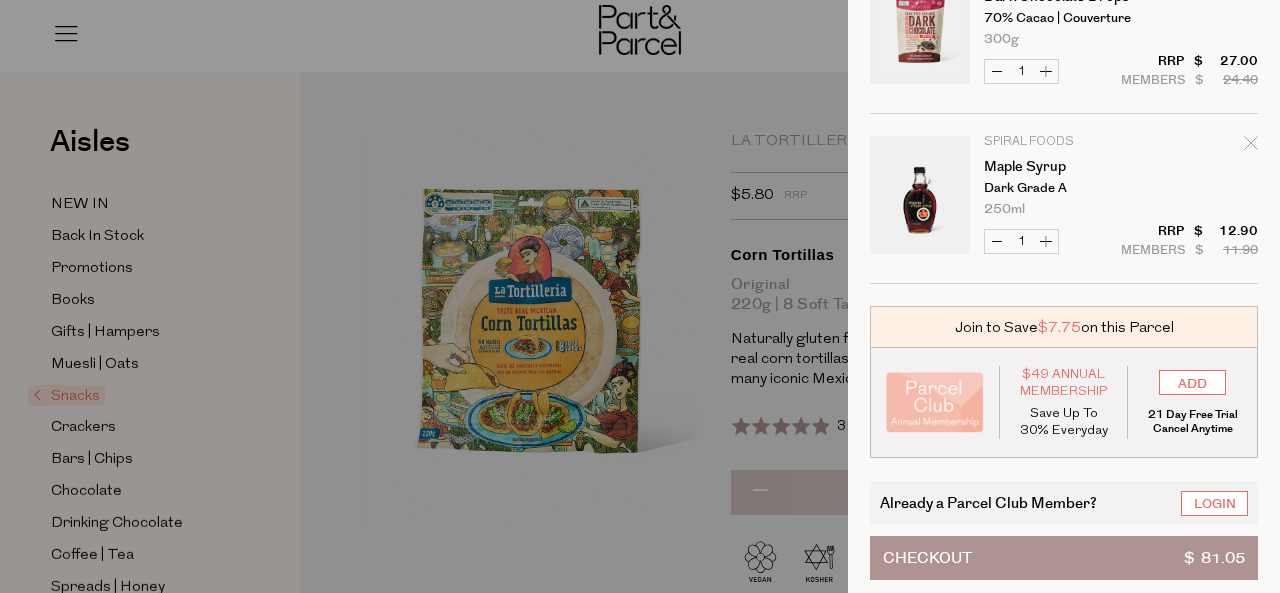 scroll, scrollTop: 469, scrollLeft: 0, axis: vertical 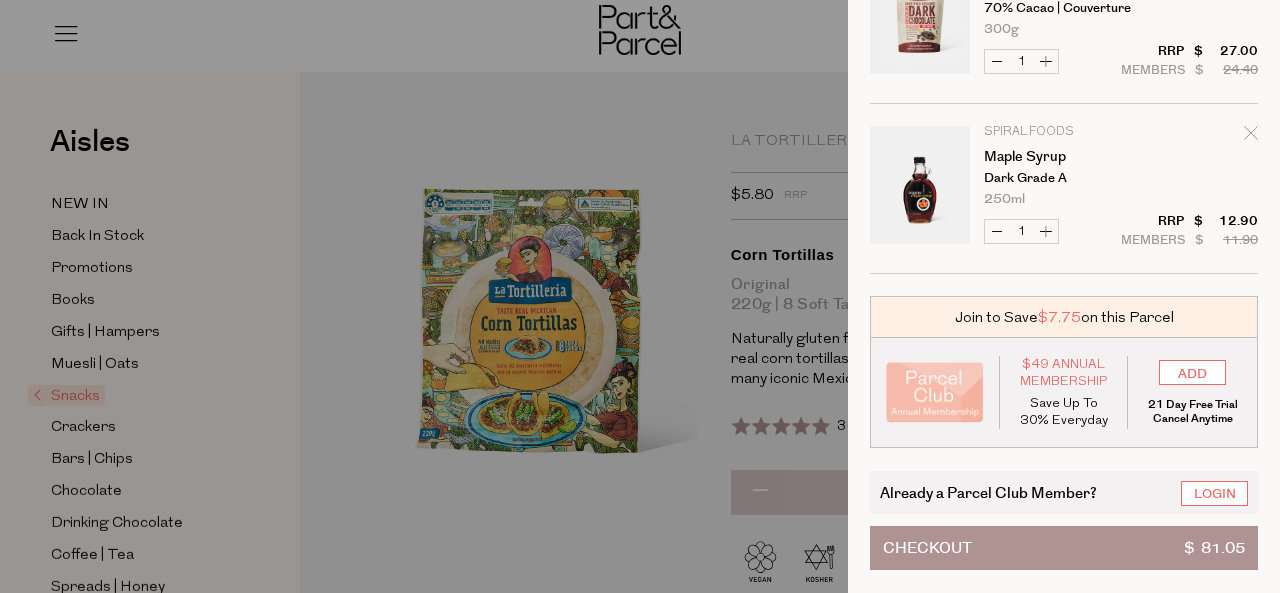 click on "Checkout $ 81.05" at bounding box center [1064, 548] 